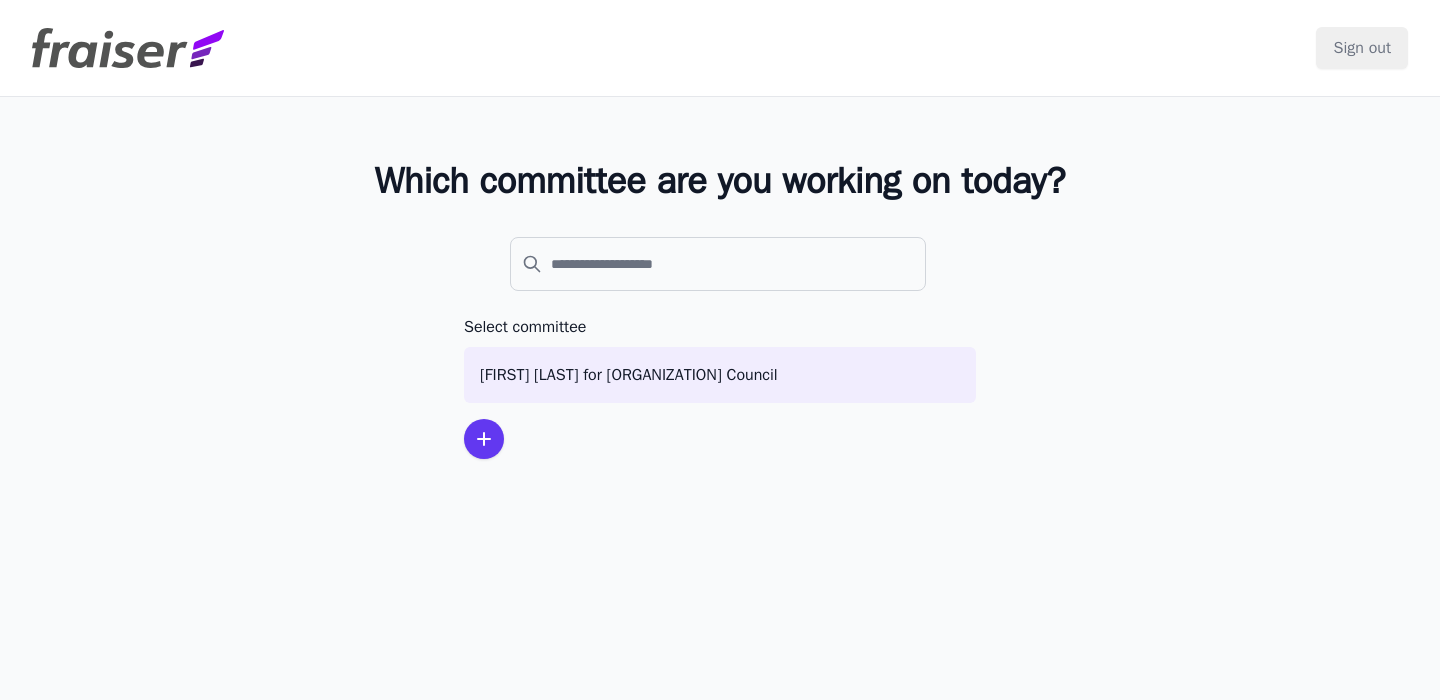 scroll, scrollTop: 0, scrollLeft: 0, axis: both 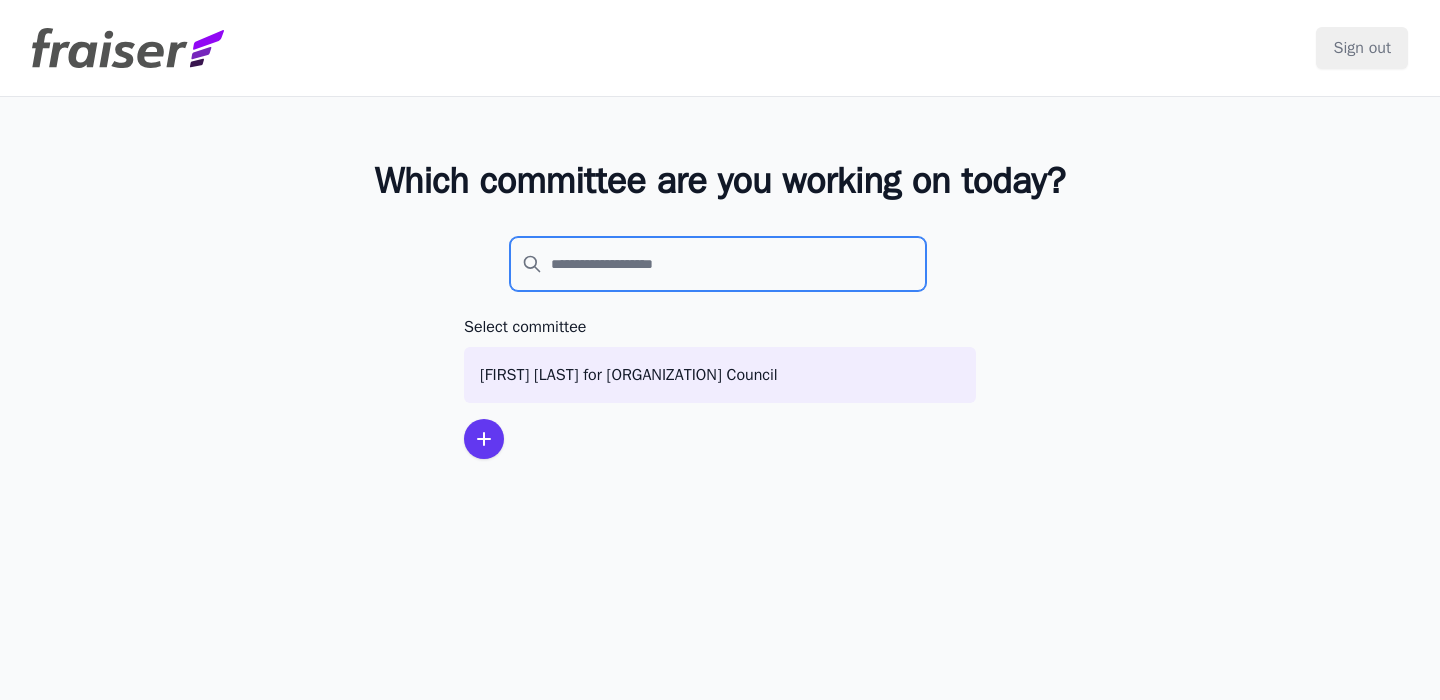 click at bounding box center [718, 264] 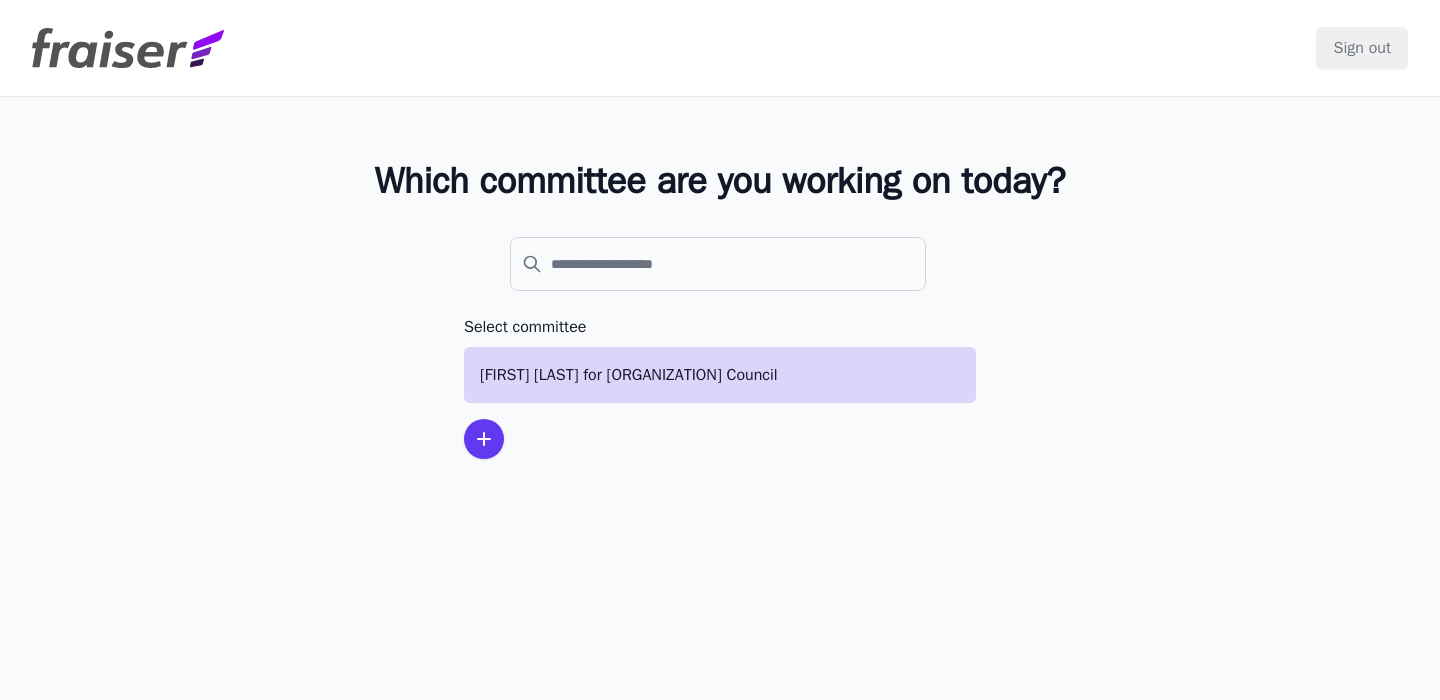 click on "[FIRST] [LAST] for City Council" at bounding box center (720, 375) 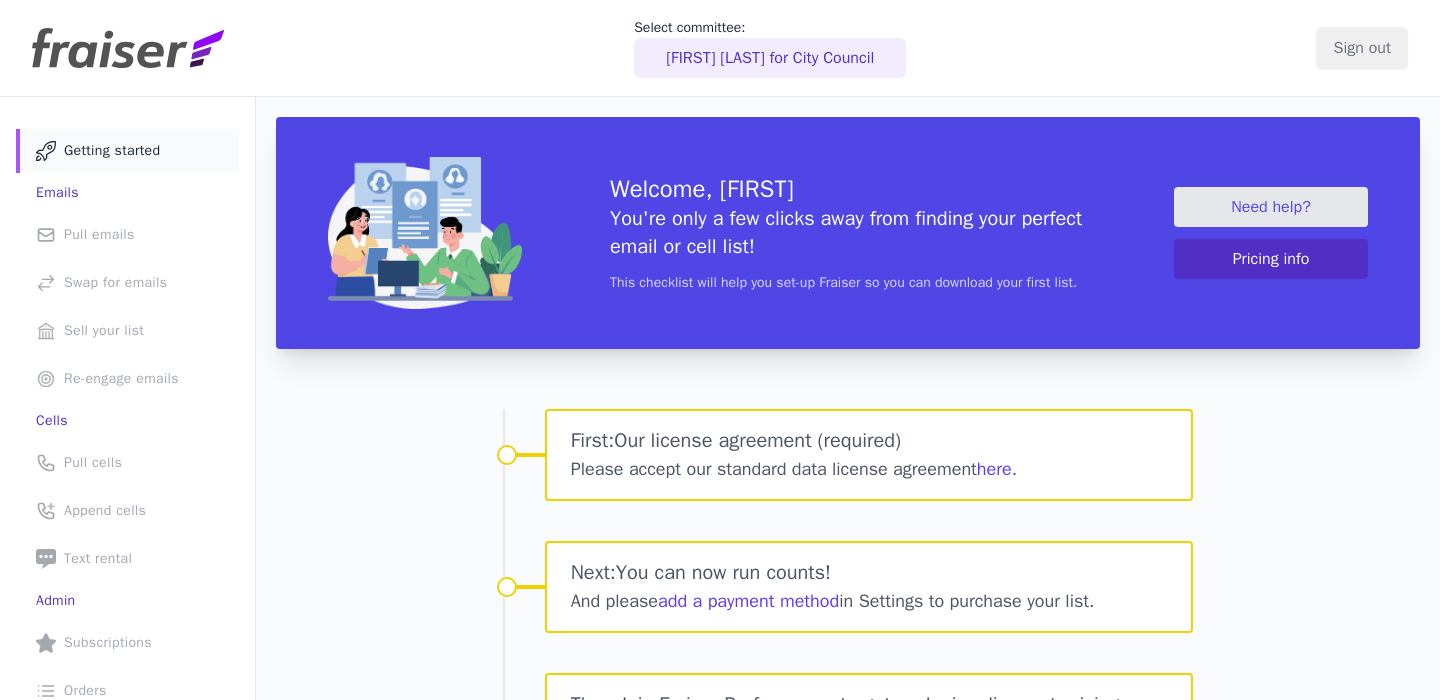 scroll, scrollTop: 0, scrollLeft: 0, axis: both 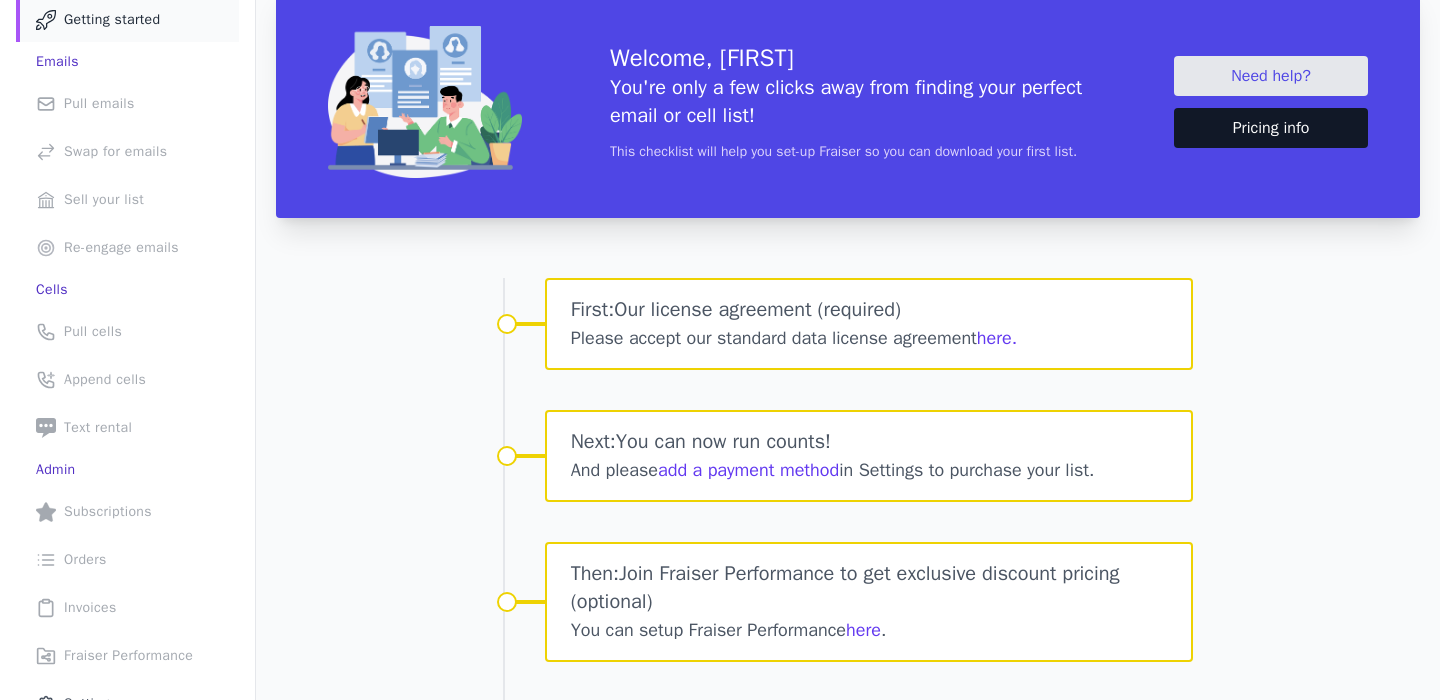 click on "Pricing info" at bounding box center [1271, 128] 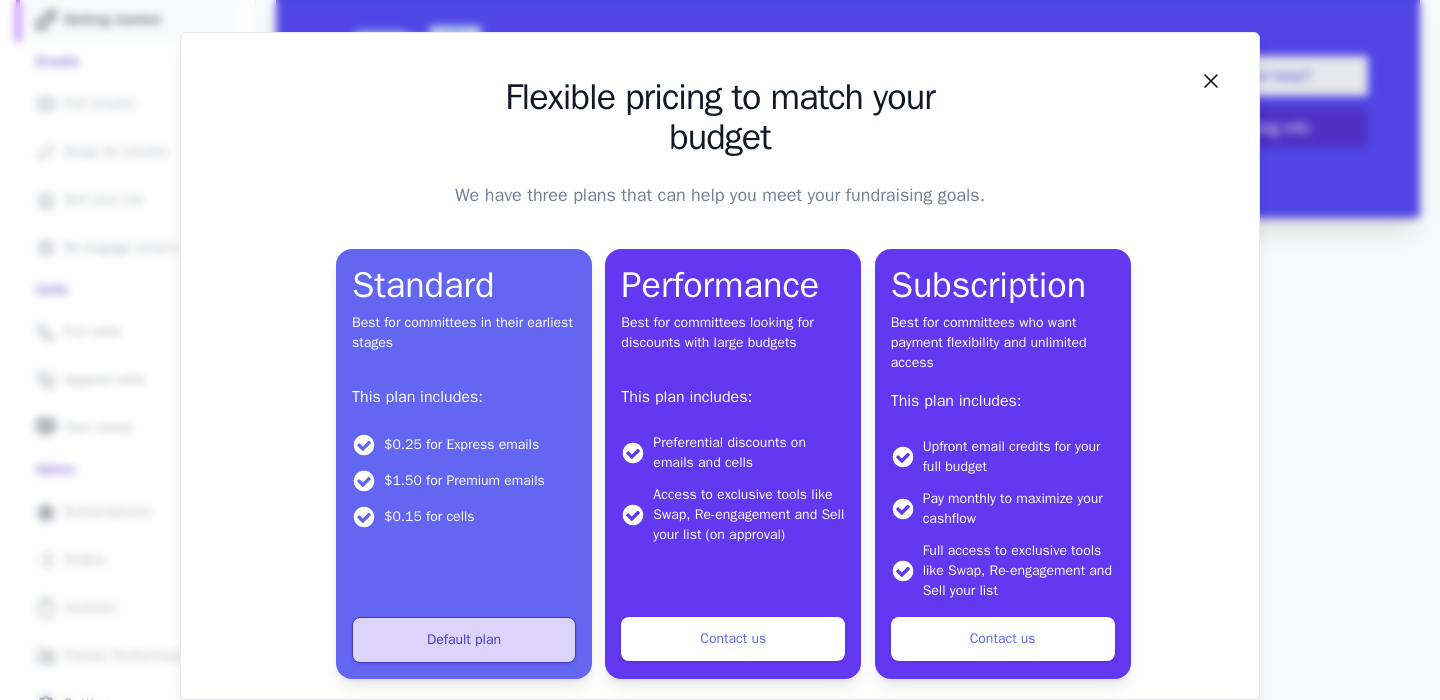 scroll, scrollTop: 64, scrollLeft: 0, axis: vertical 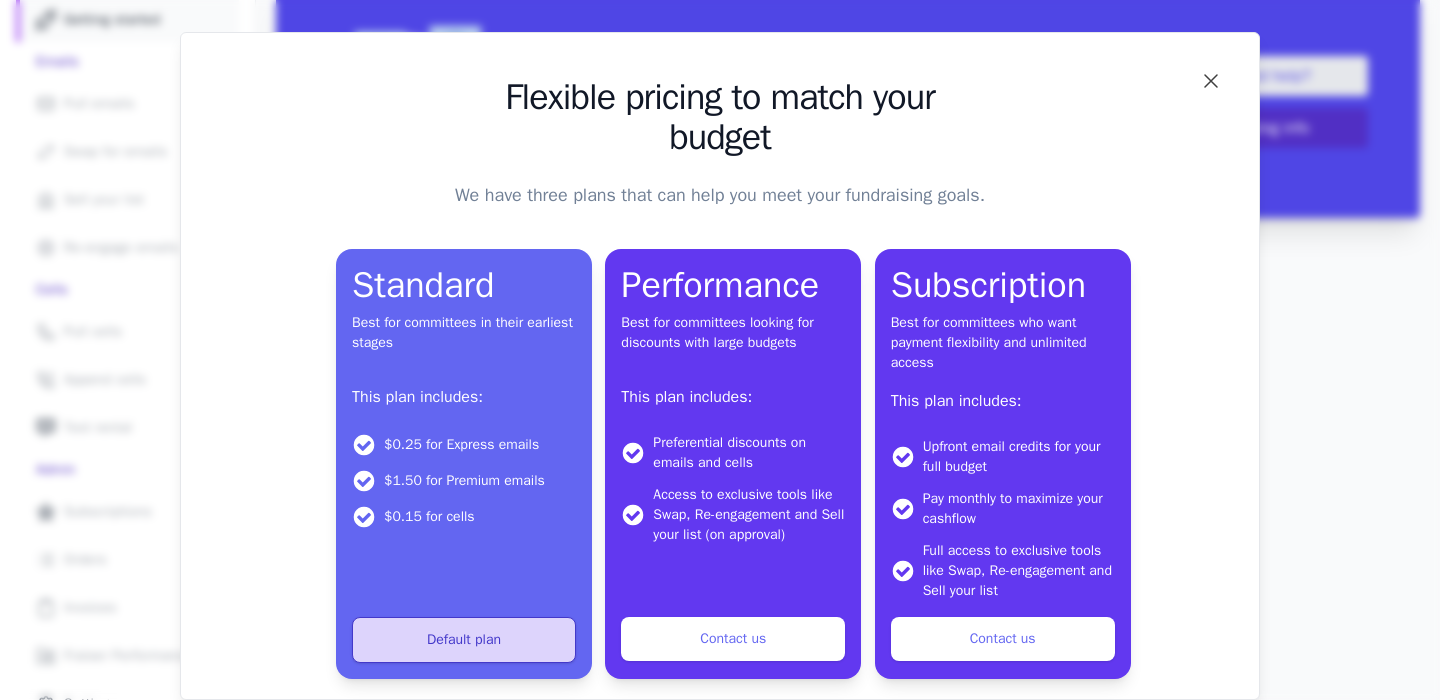 click 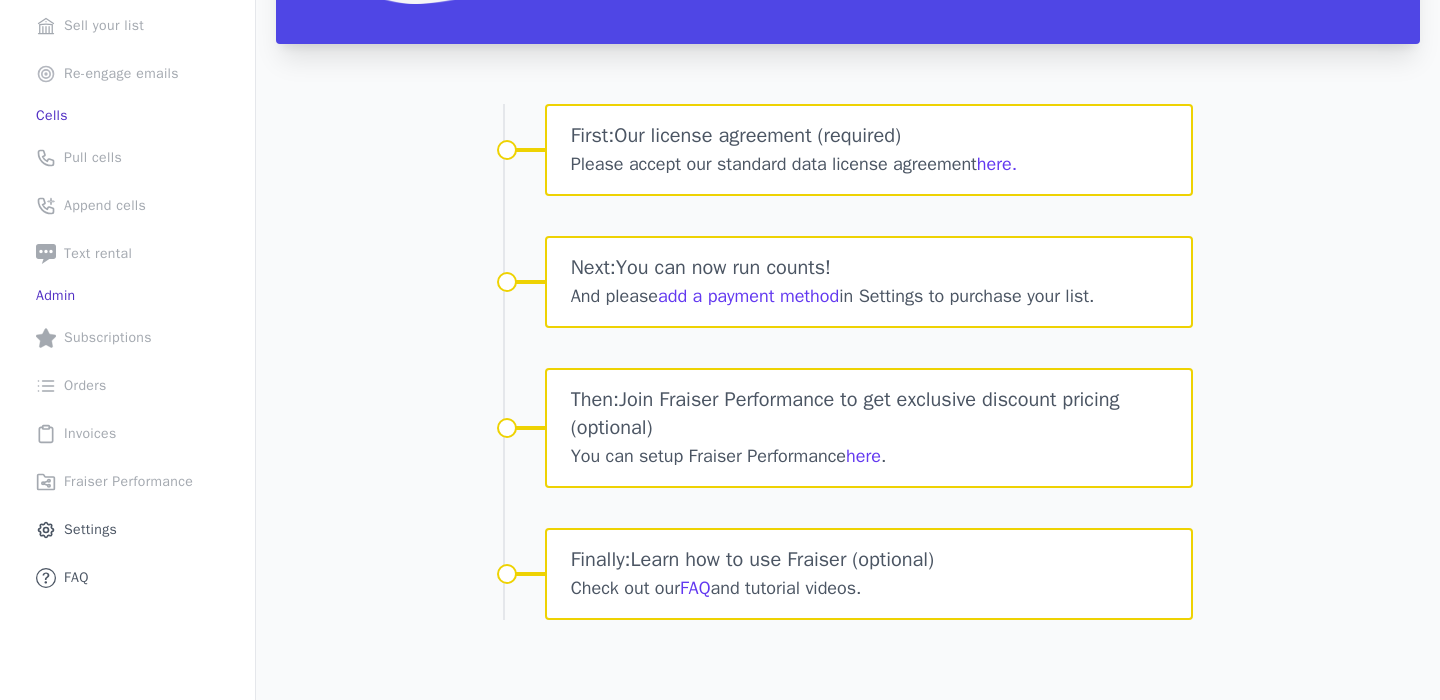 scroll, scrollTop: 305, scrollLeft: 0, axis: vertical 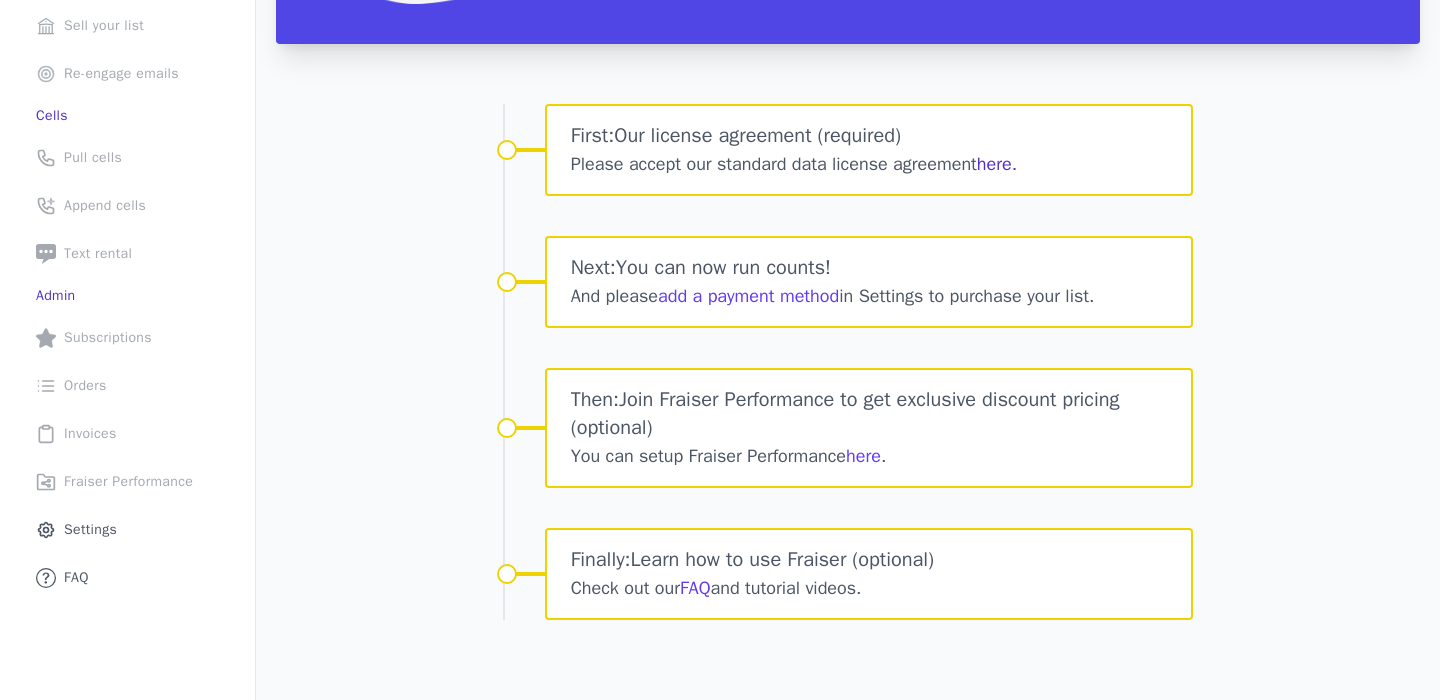 click on "here." at bounding box center [997, 164] 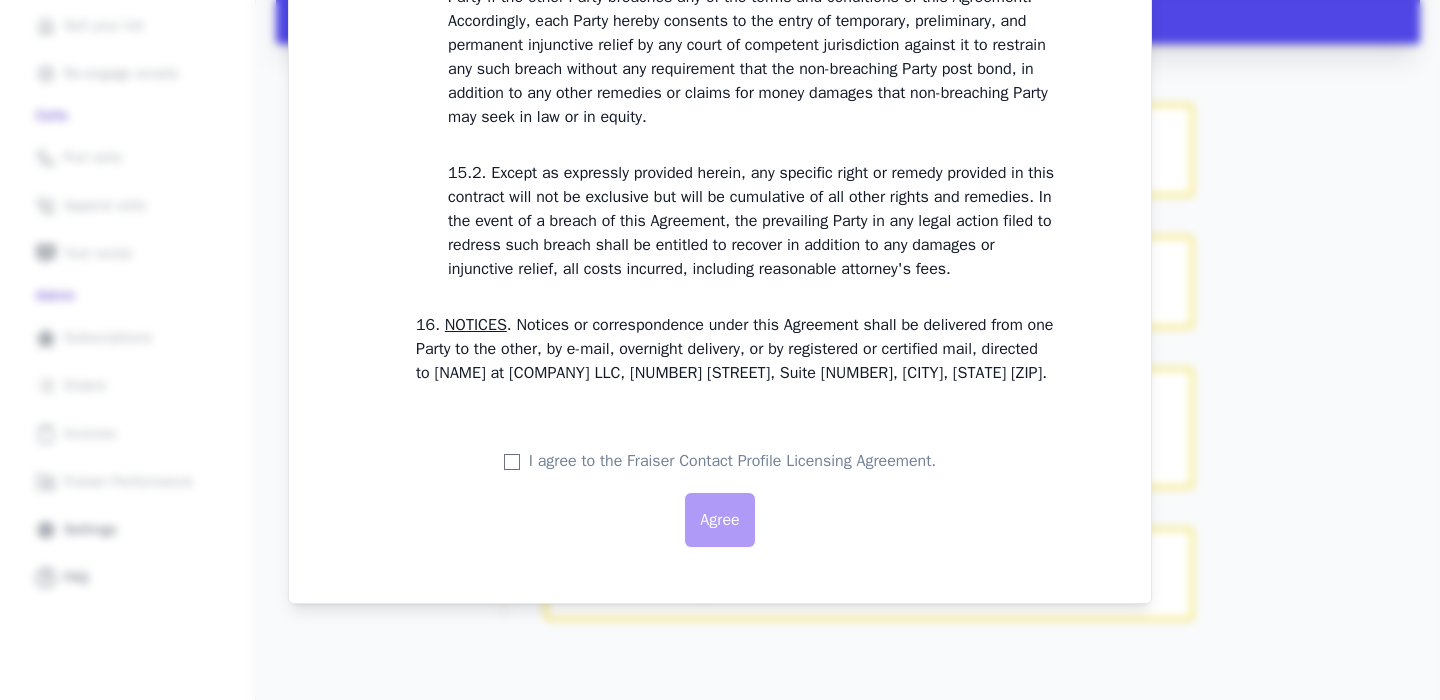 scroll, scrollTop: 5920, scrollLeft: 0, axis: vertical 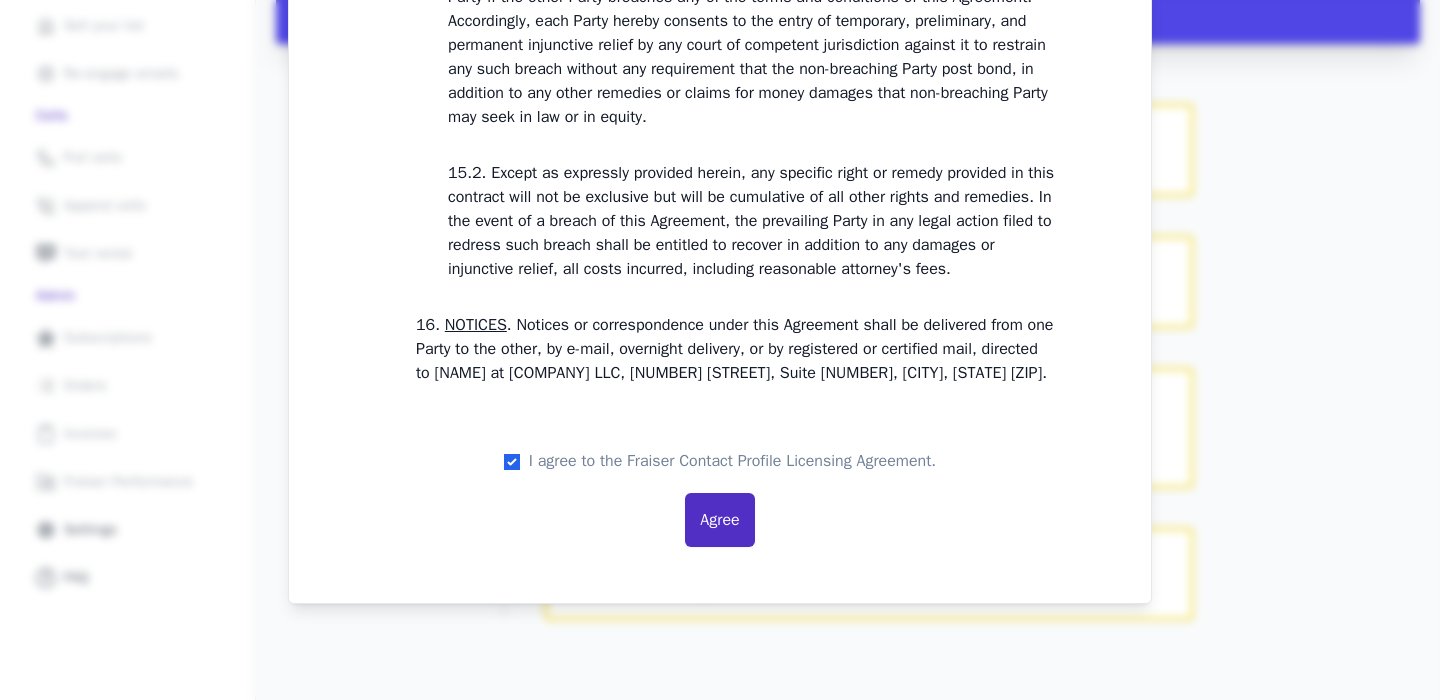 click on "Agree" at bounding box center [719, 520] 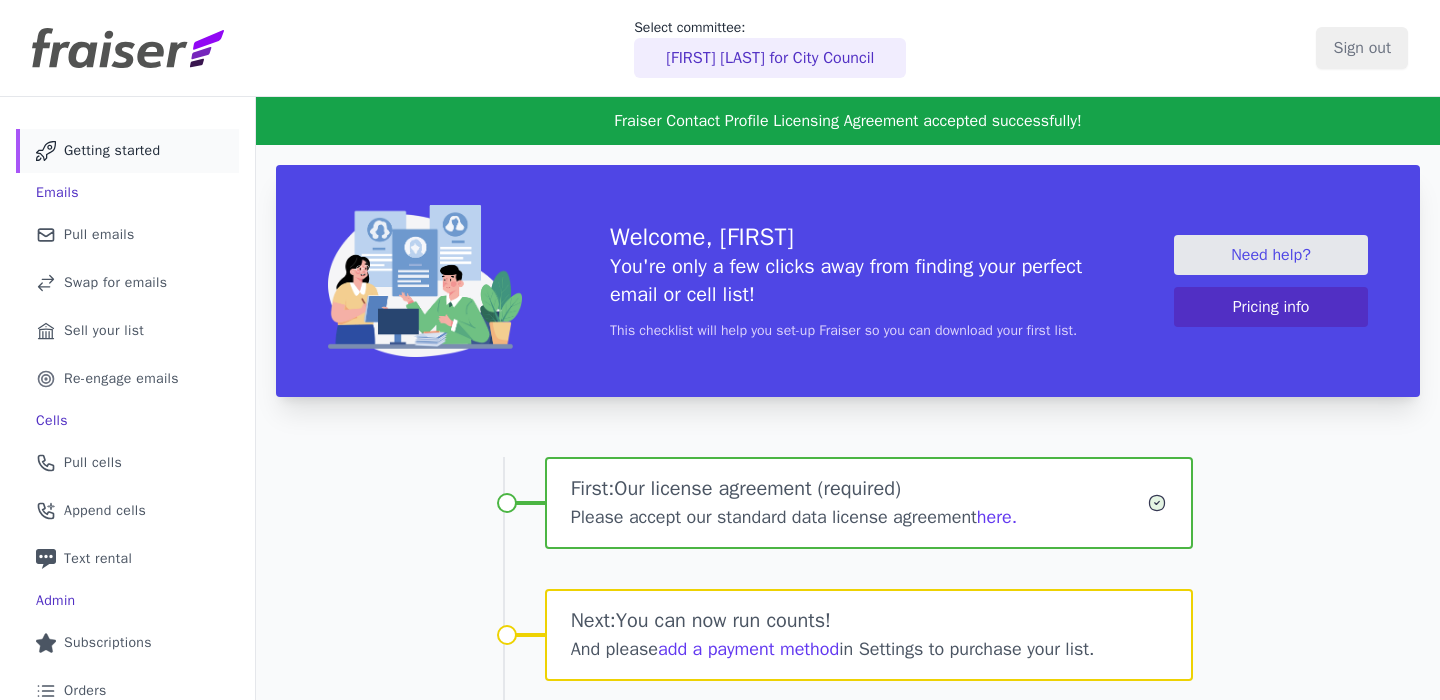scroll, scrollTop: 0, scrollLeft: 0, axis: both 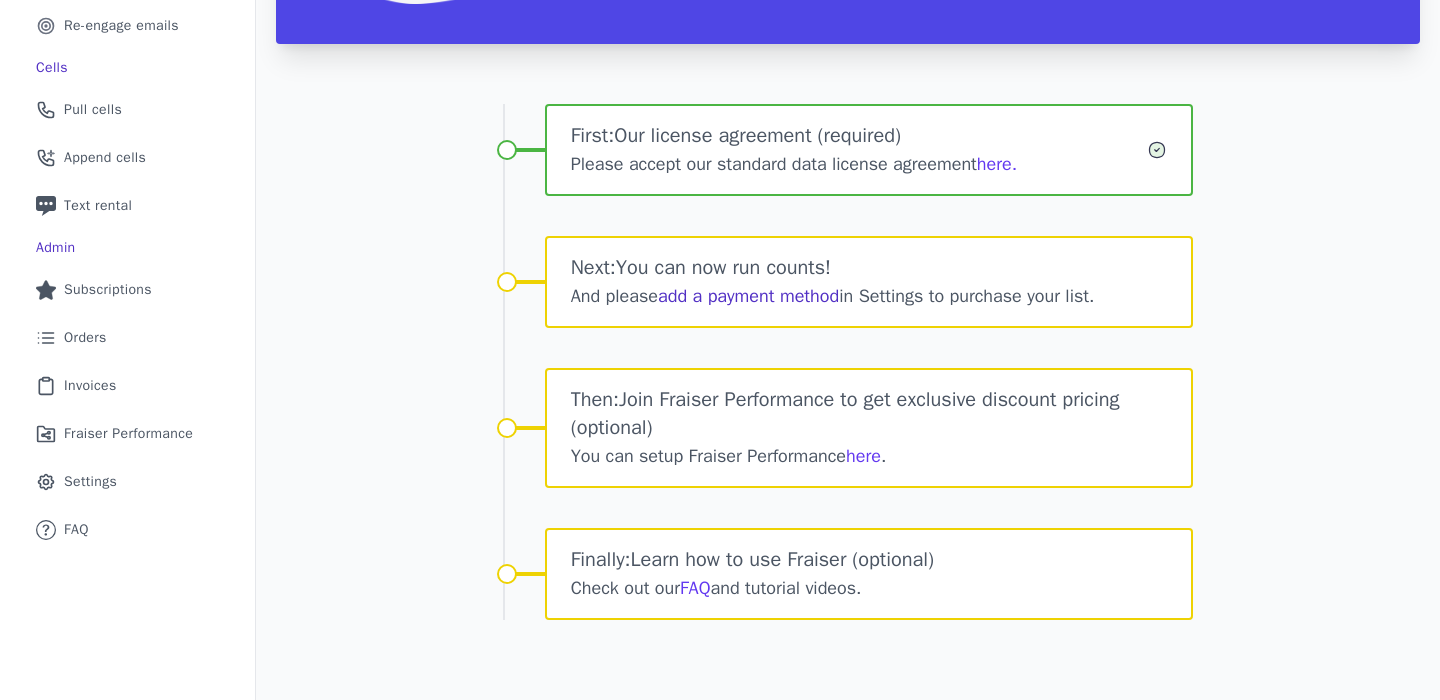 click on "add a payment method" at bounding box center (748, 296) 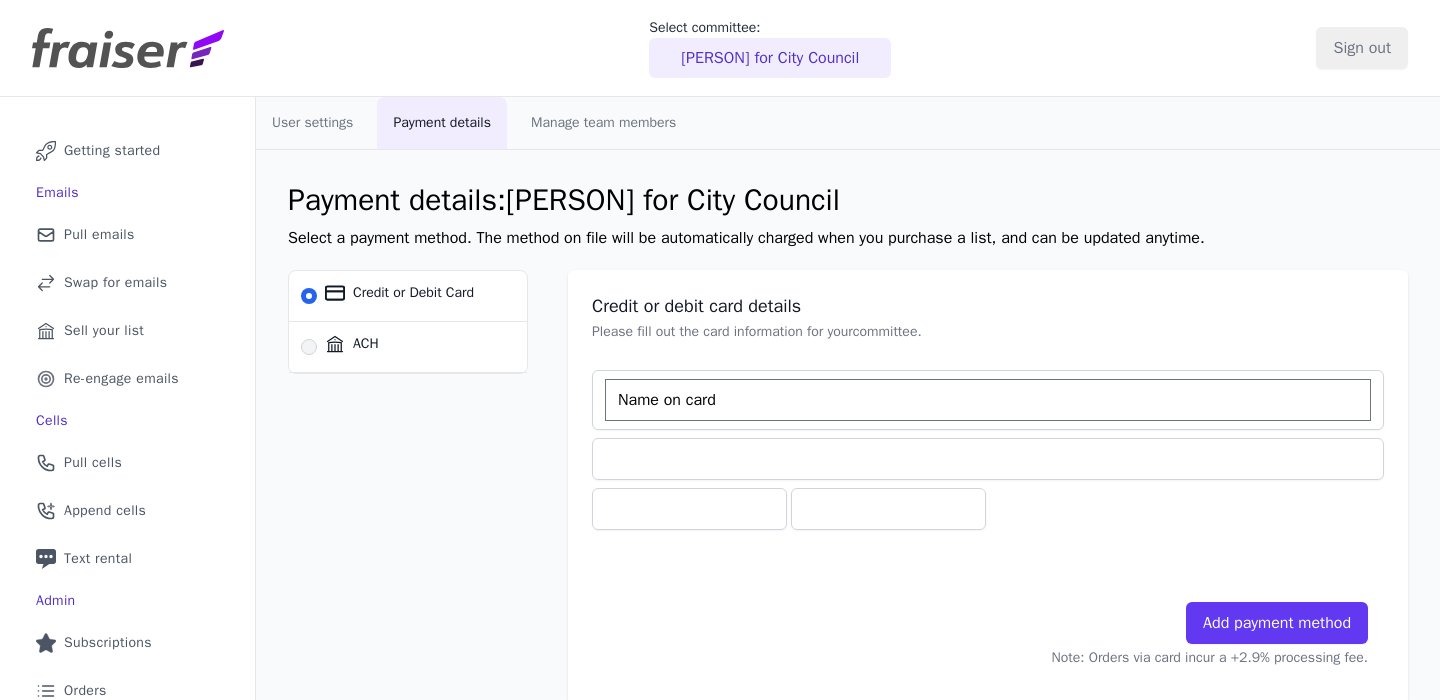scroll, scrollTop: 0, scrollLeft: 0, axis: both 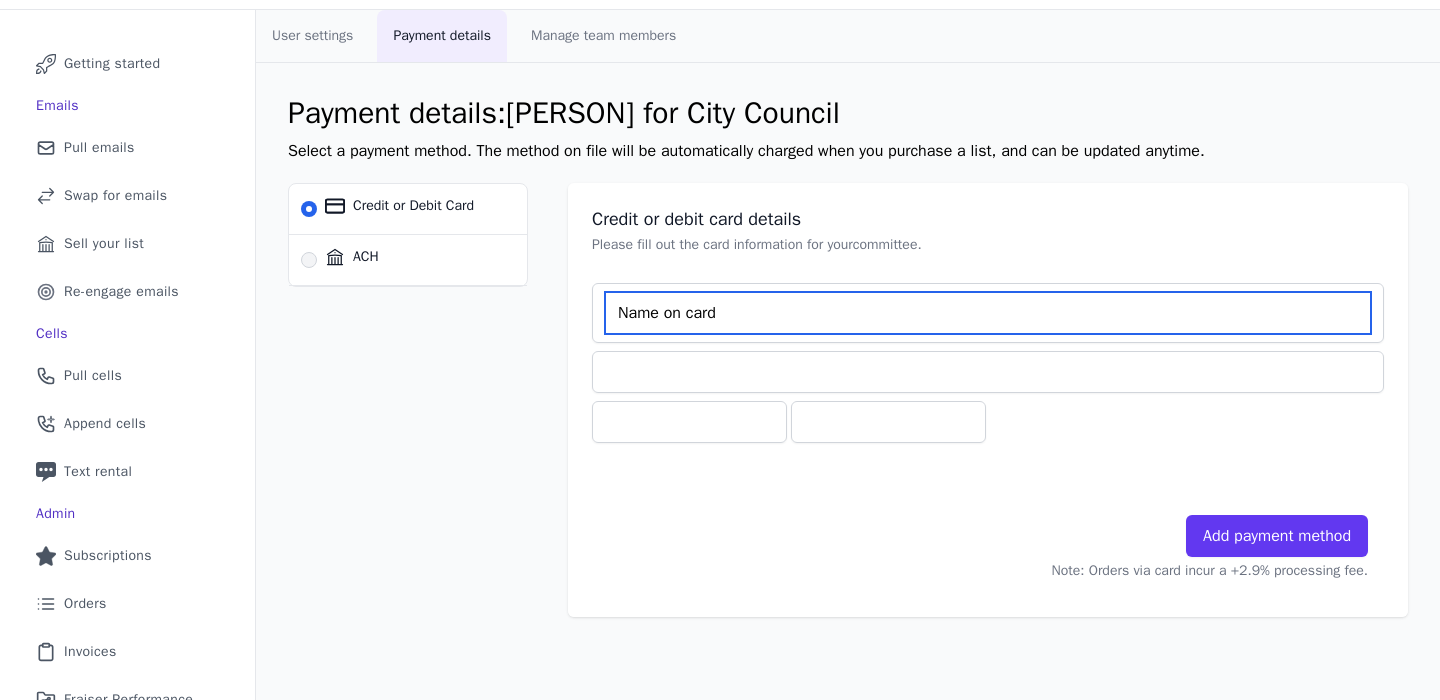 click at bounding box center (988, 313) 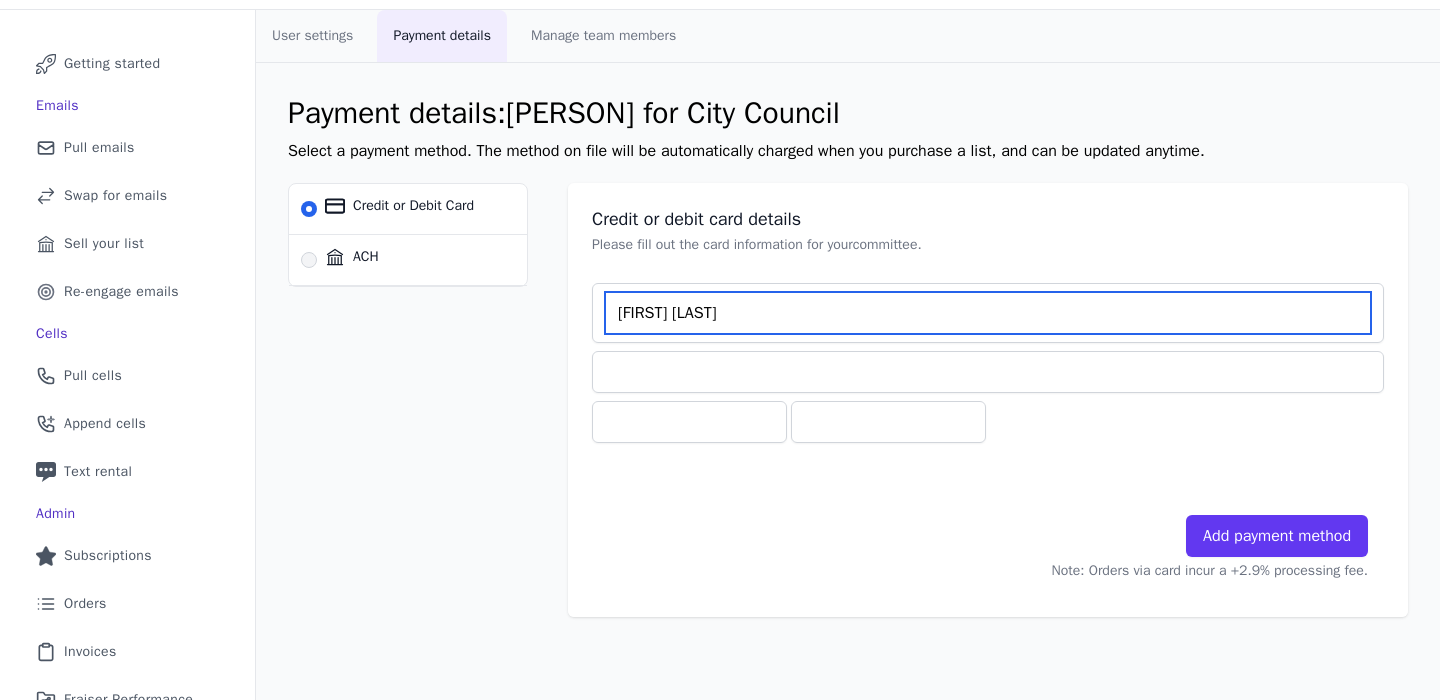 type on "[FIRST] [LAST]" 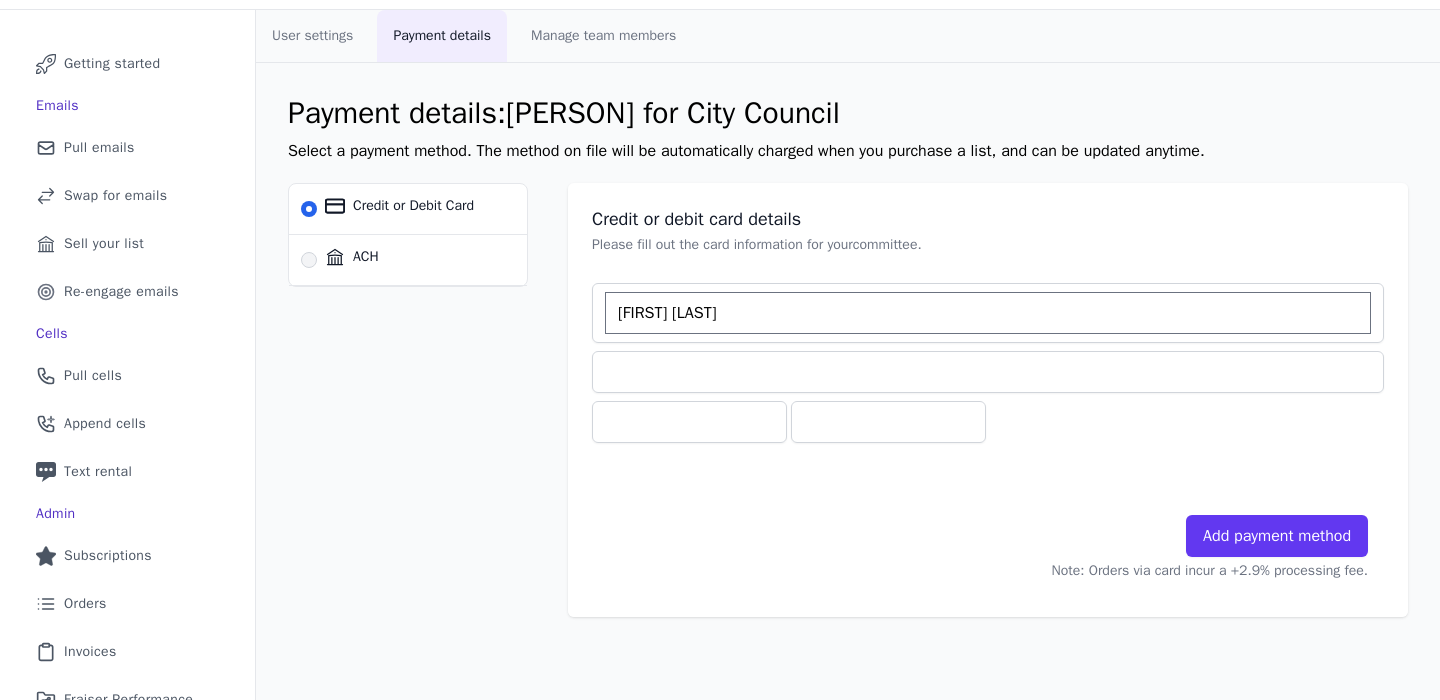 click at bounding box center (689, 422) 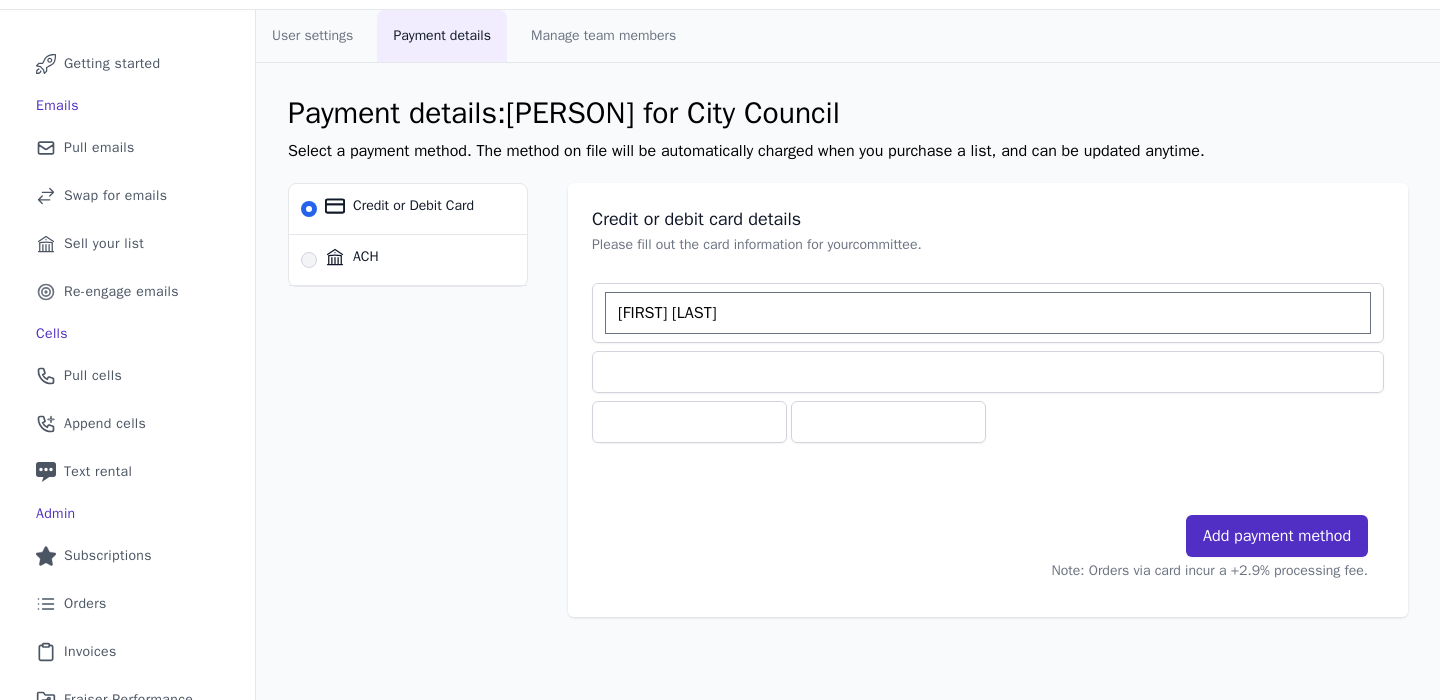 click on "Add payment method" at bounding box center [1277, 536] 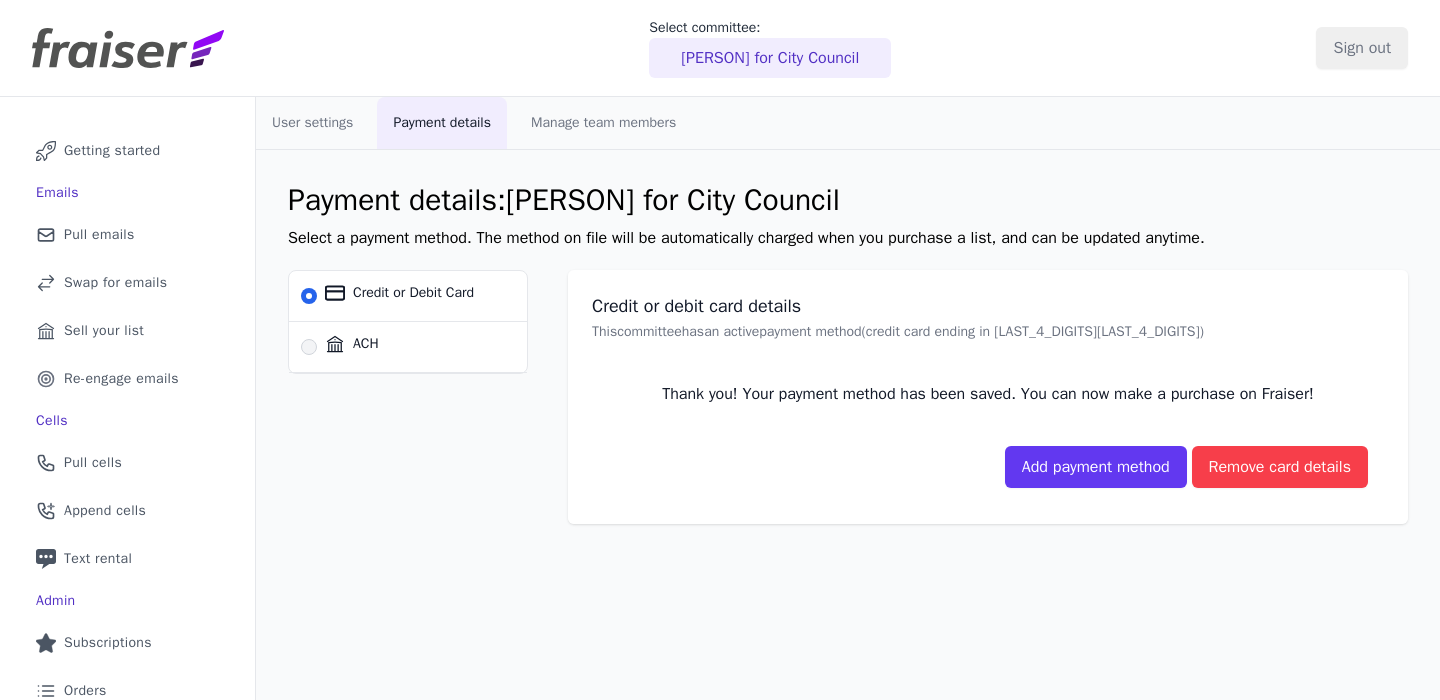 scroll, scrollTop: 0, scrollLeft: 0, axis: both 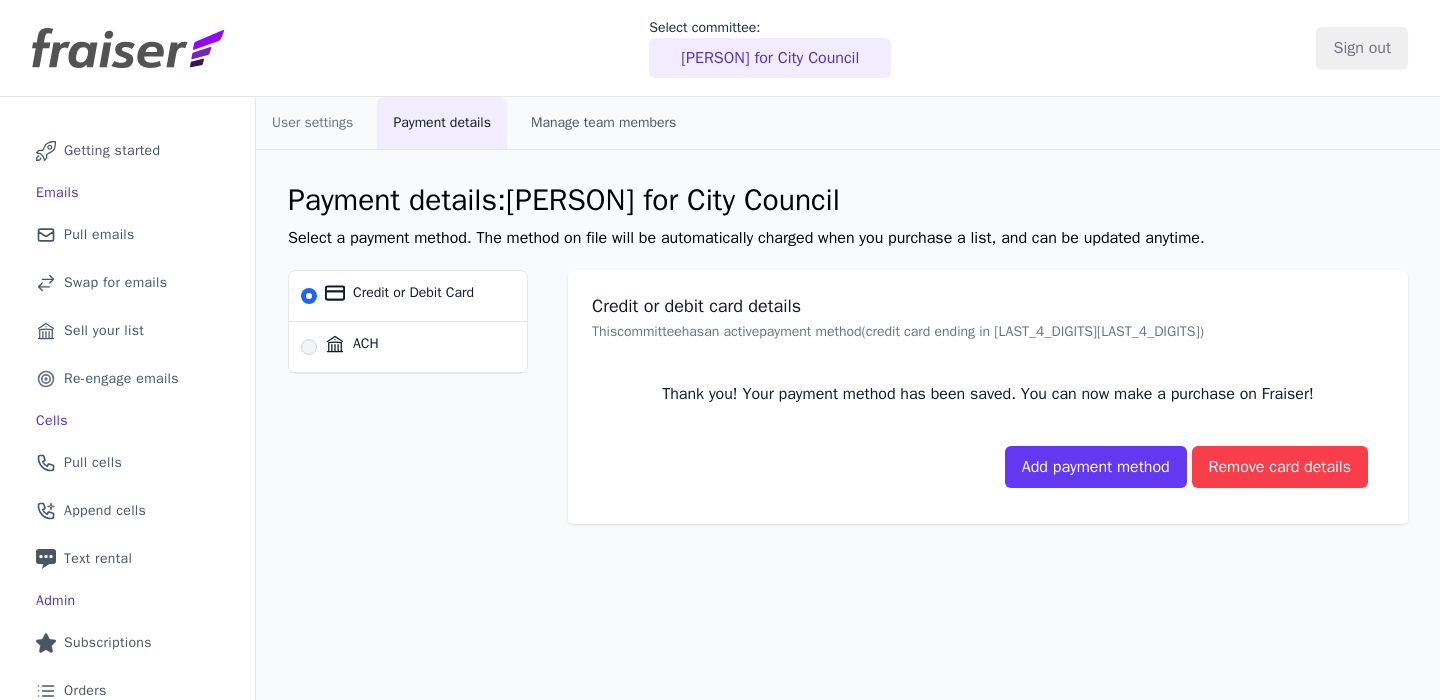 click on "Manage team members" at bounding box center (603, 123) 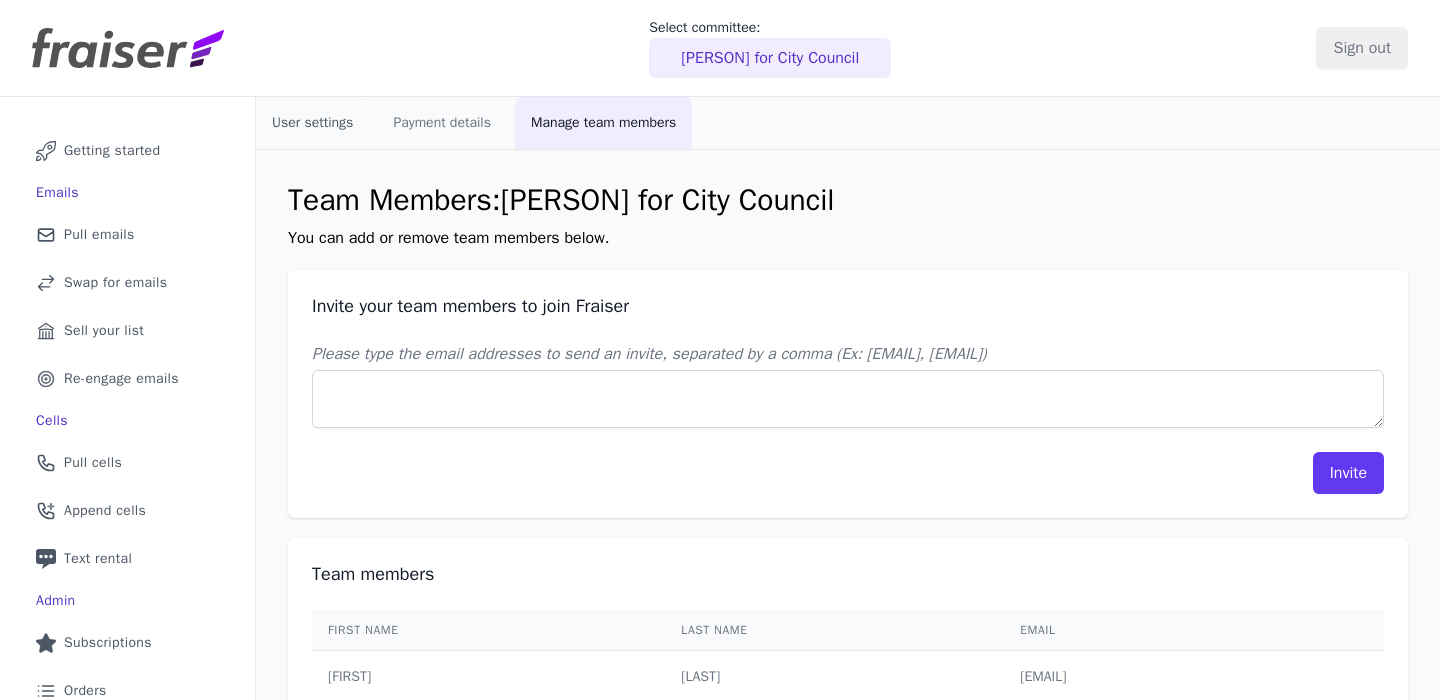 click on "User settings" at bounding box center (312, 123) 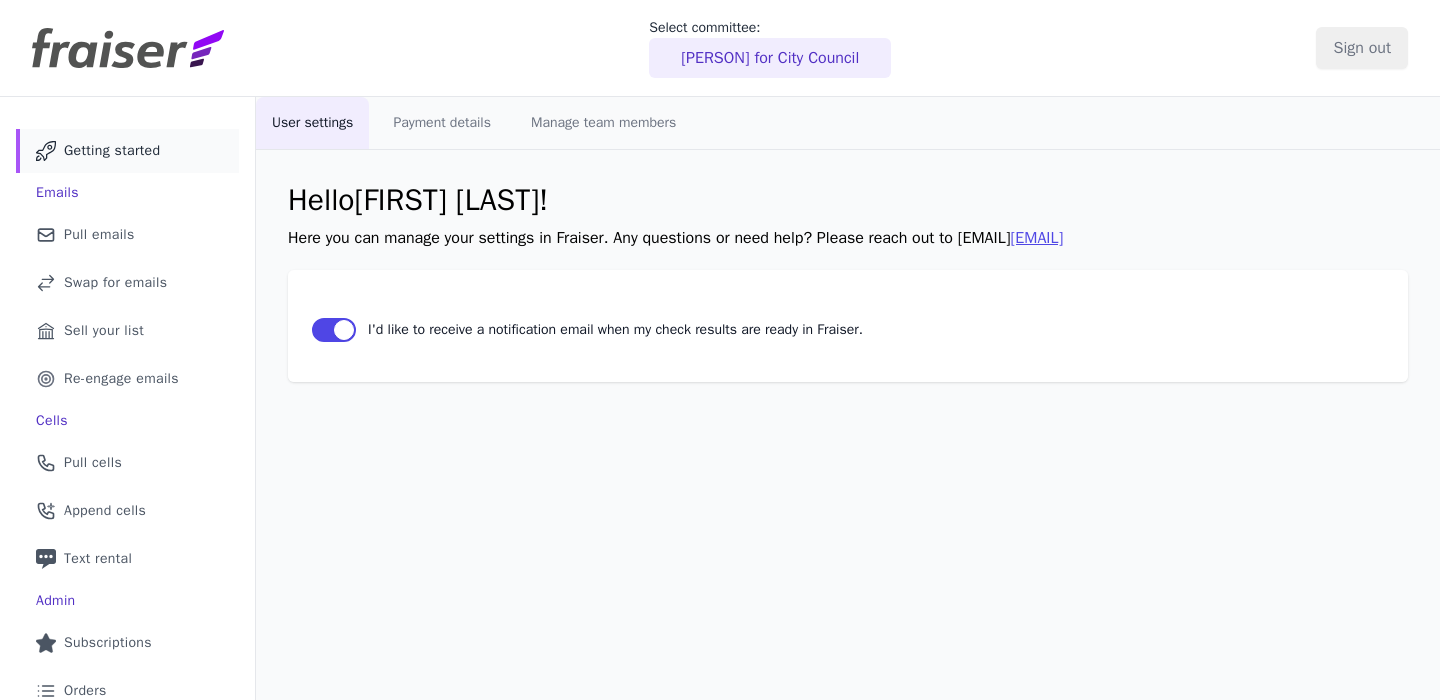 click on "Getting started" at bounding box center (112, 151) 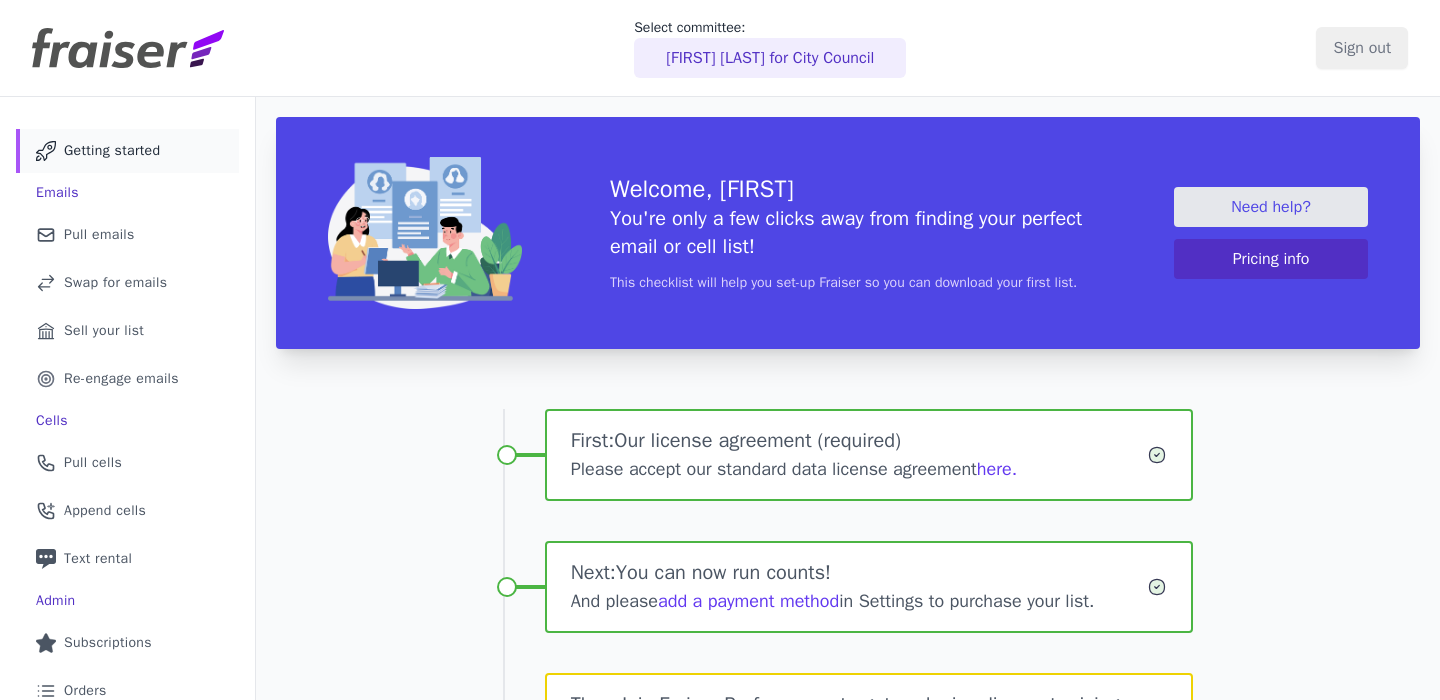 scroll, scrollTop: 0, scrollLeft: 0, axis: both 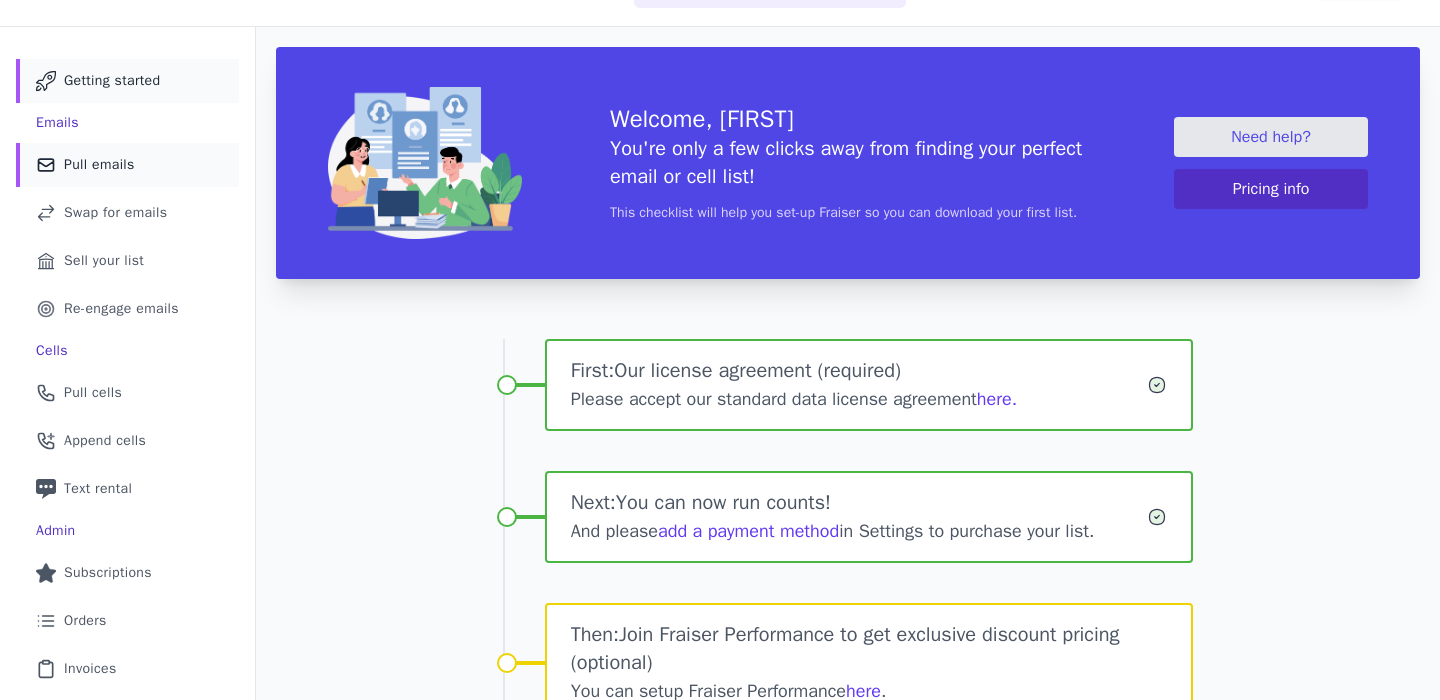 click on "Pull emails" at bounding box center [99, 165] 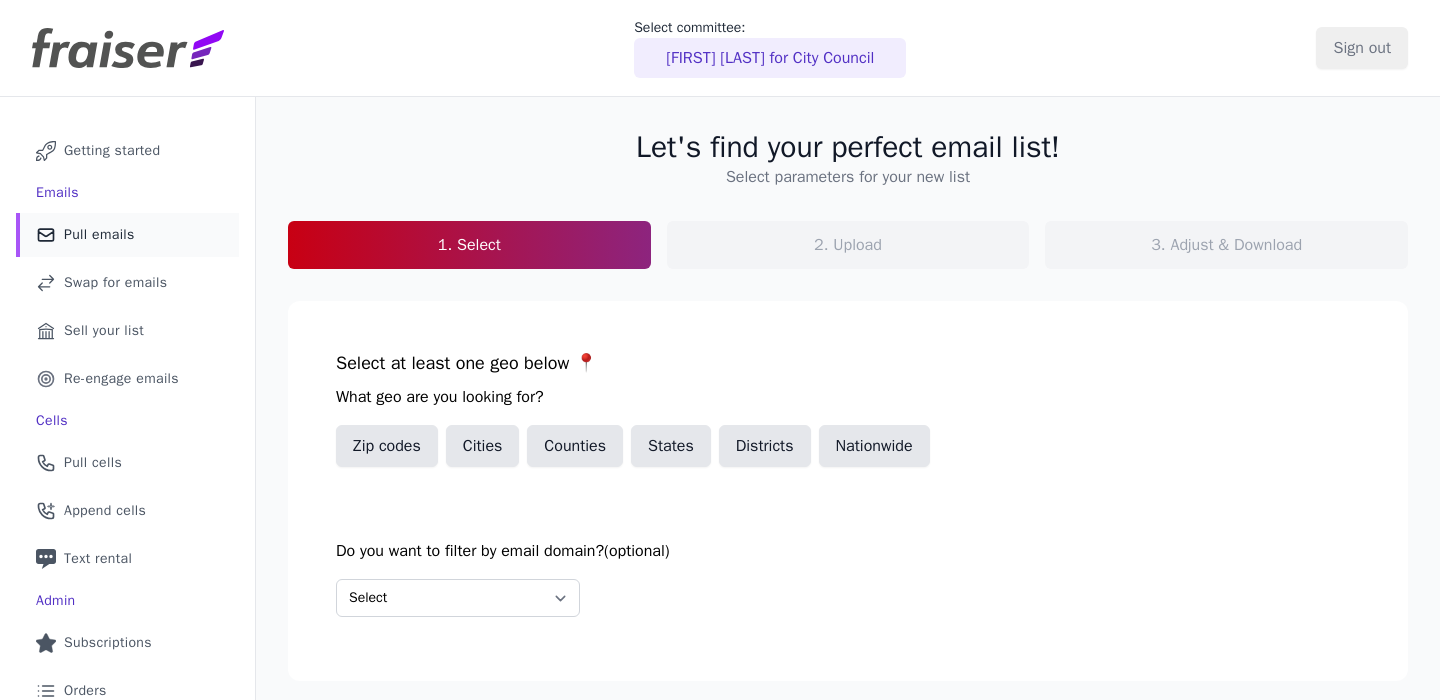 scroll, scrollTop: 0, scrollLeft: 0, axis: both 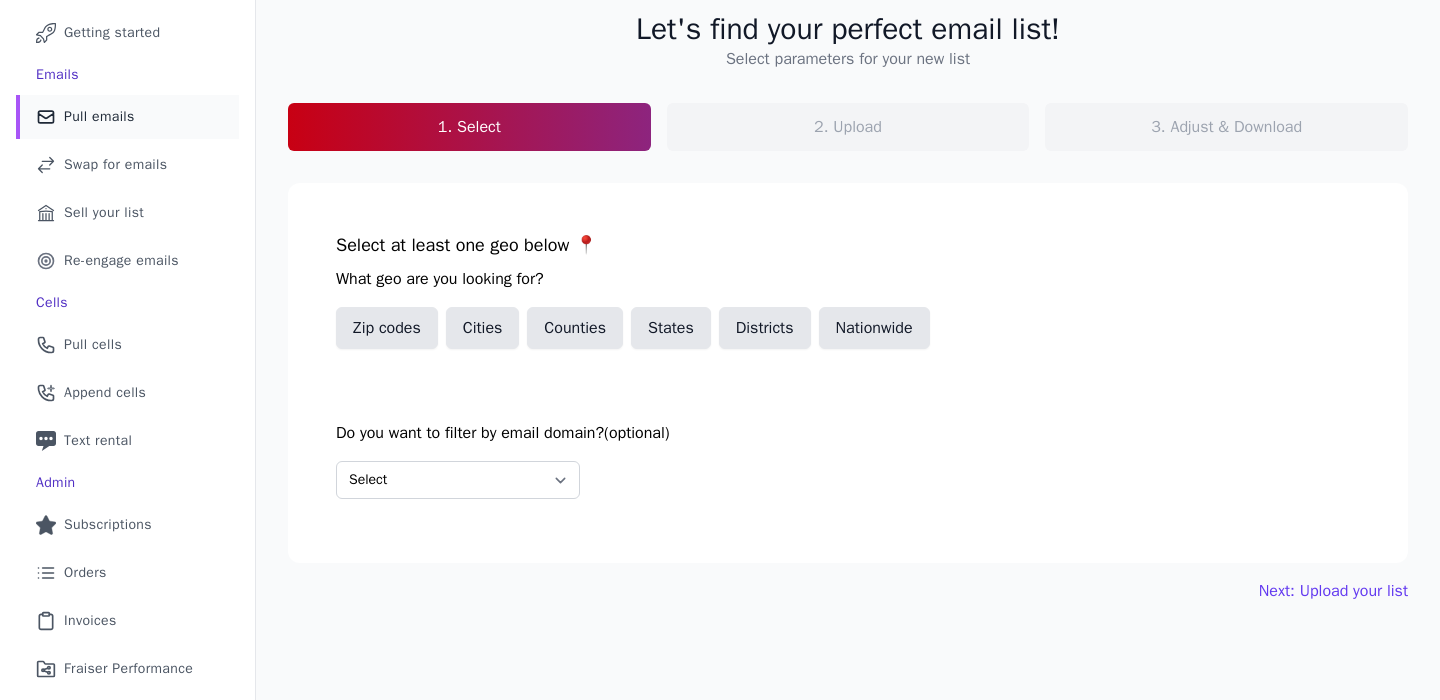 click on "Cities" at bounding box center (483, 328) 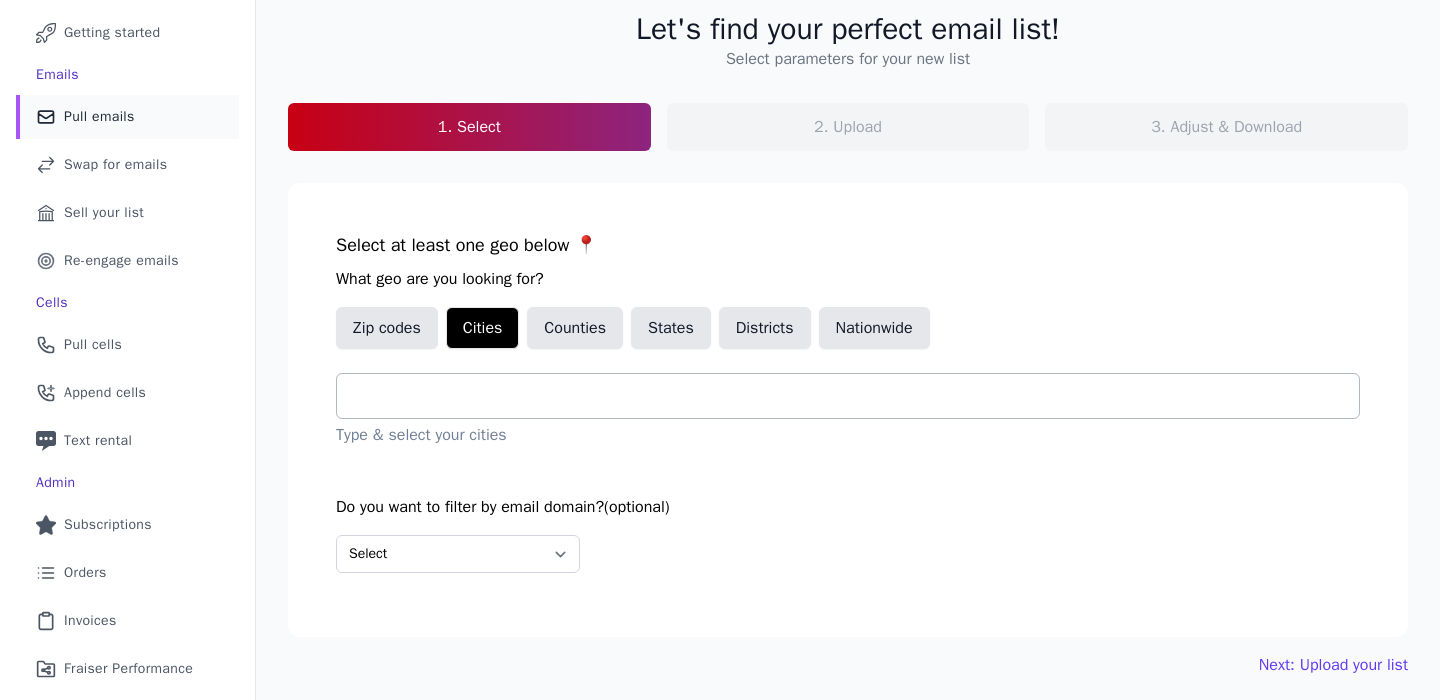 click at bounding box center (856, 396) 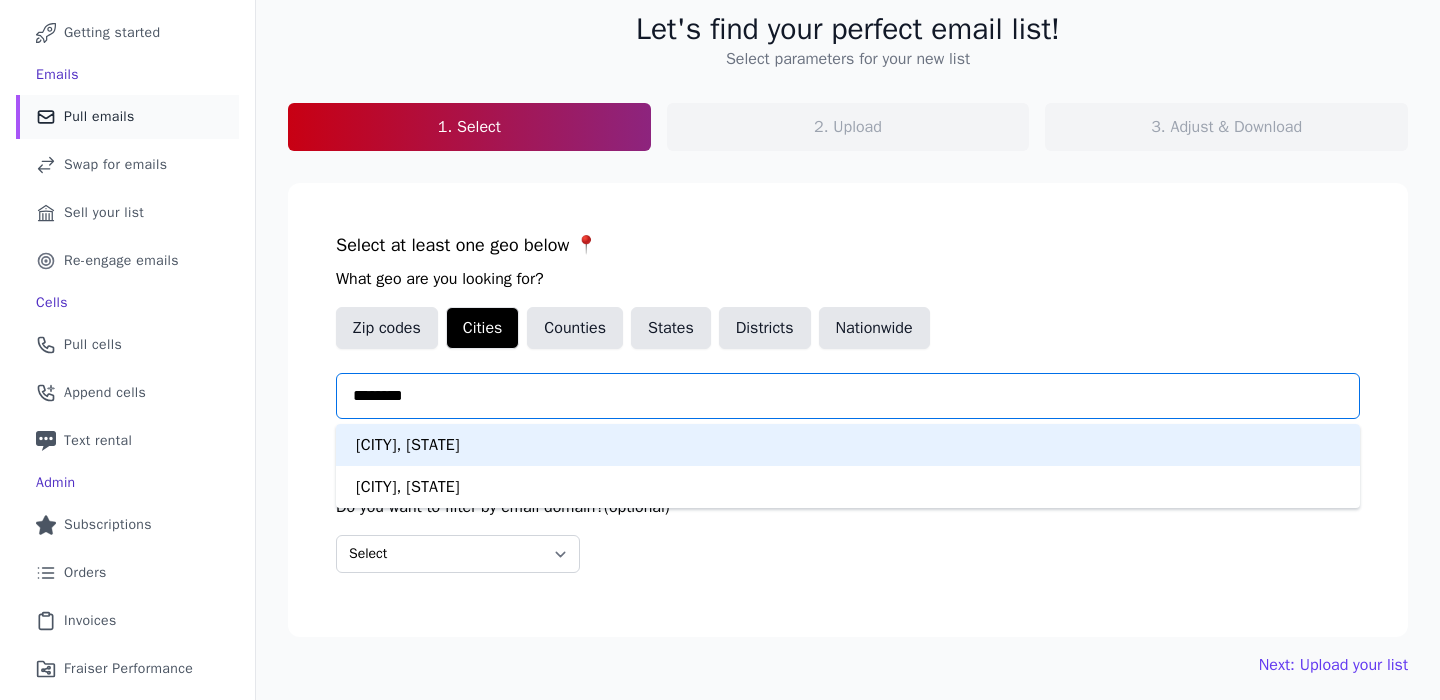 type on "*********" 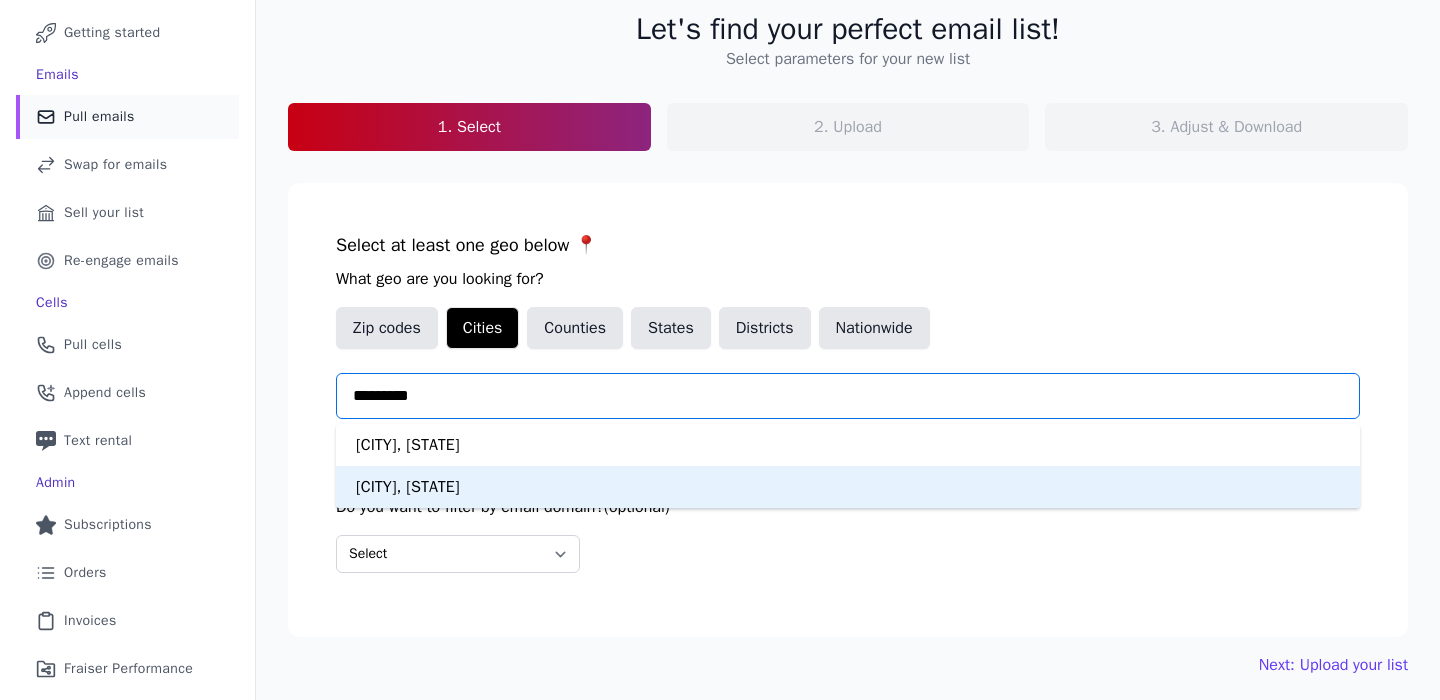 click on "[CITY], [STATE]" at bounding box center [848, 487] 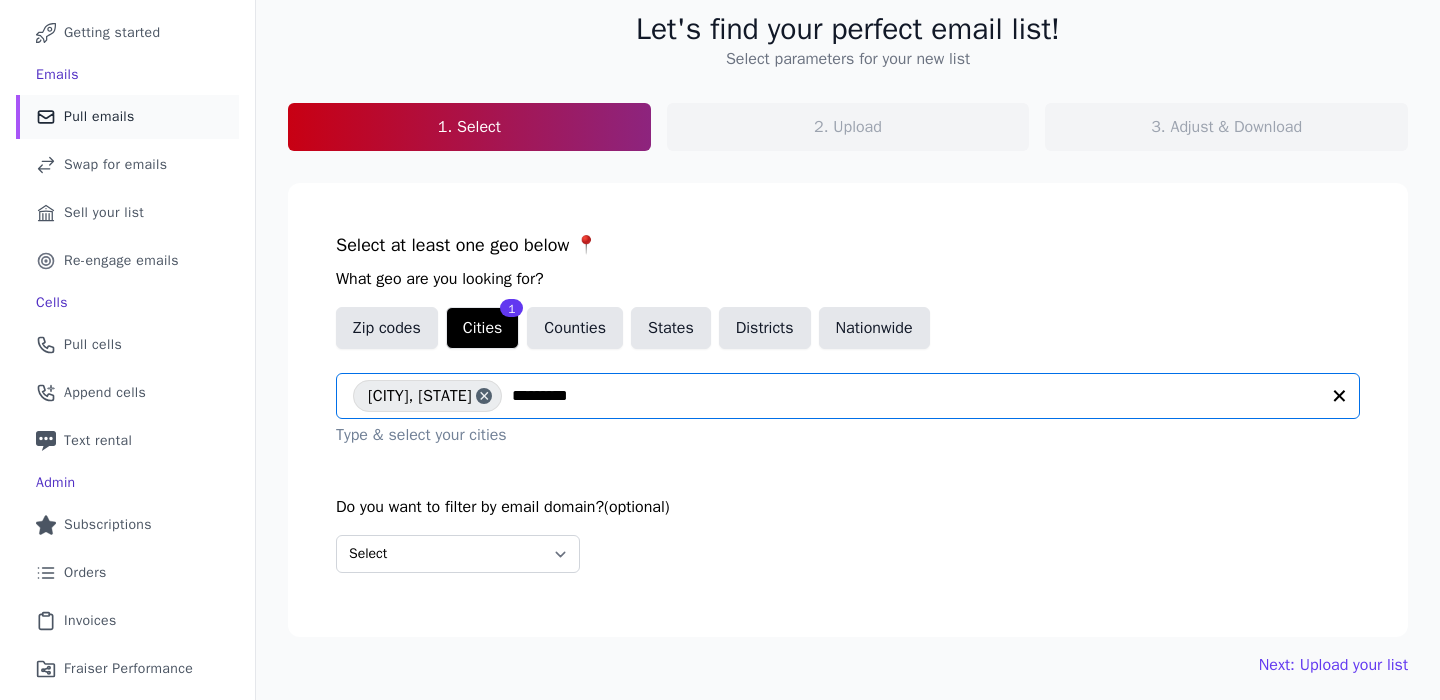 type 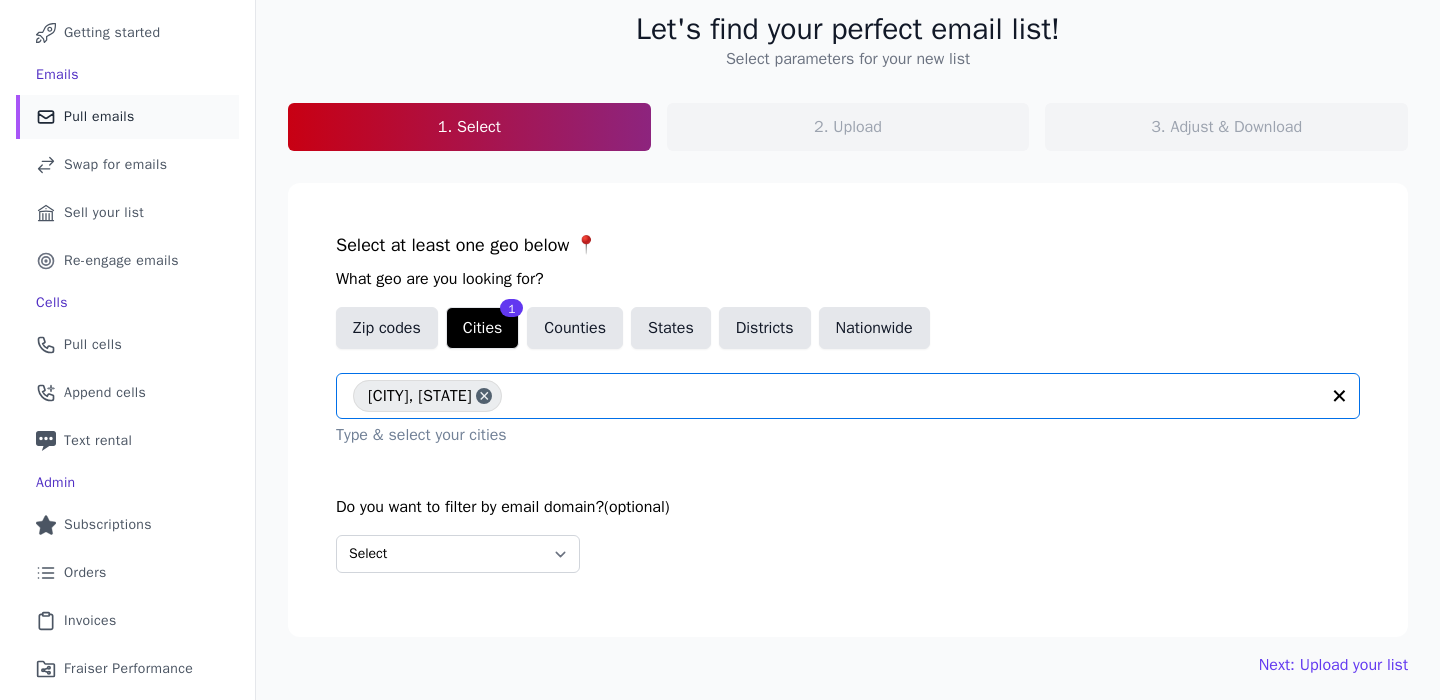scroll, scrollTop: 198, scrollLeft: 0, axis: vertical 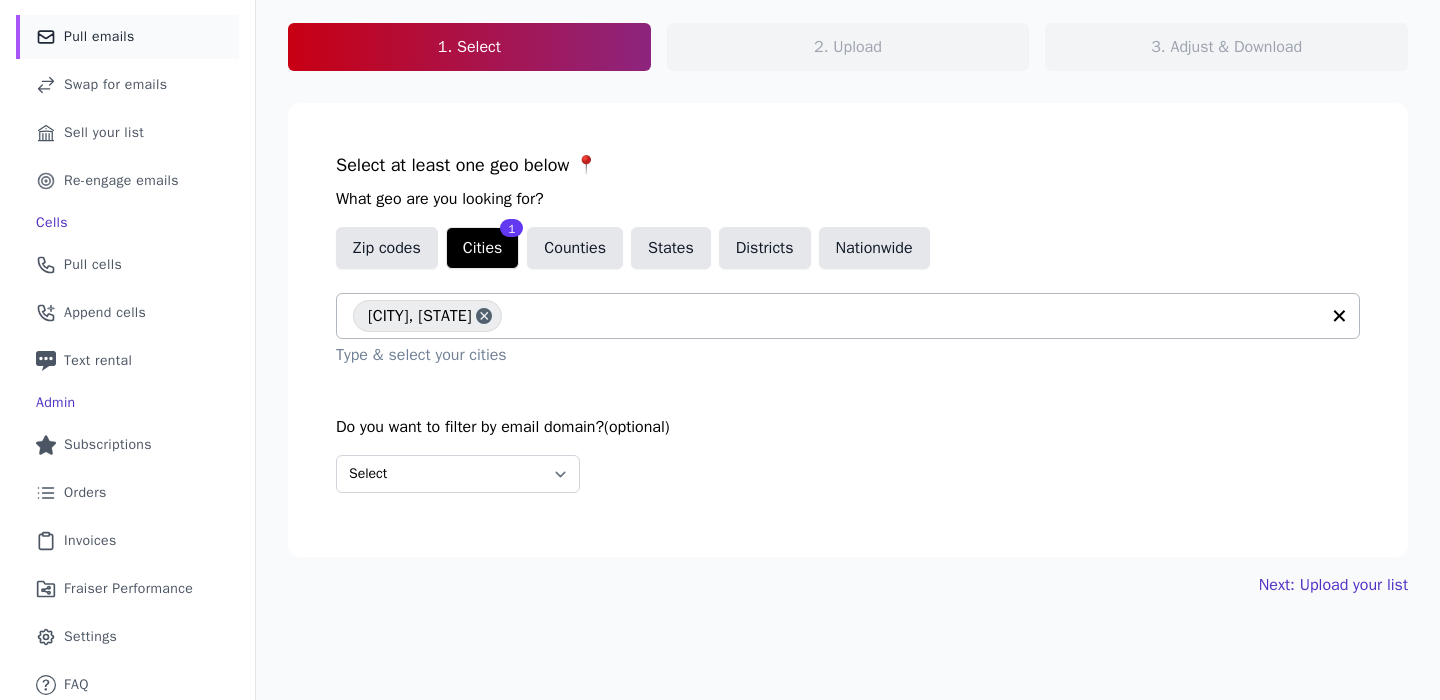 click on "Next: Upload your list" at bounding box center (1333, 585) 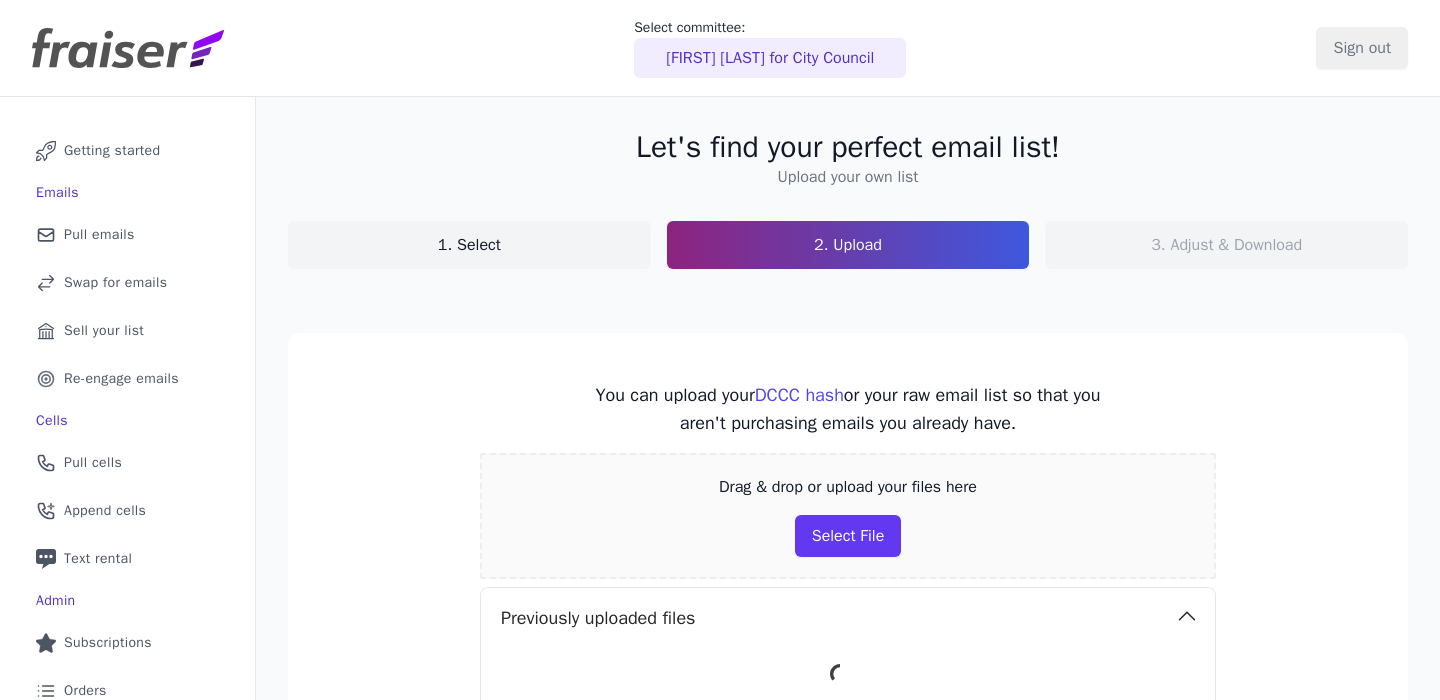 scroll, scrollTop: 0, scrollLeft: 0, axis: both 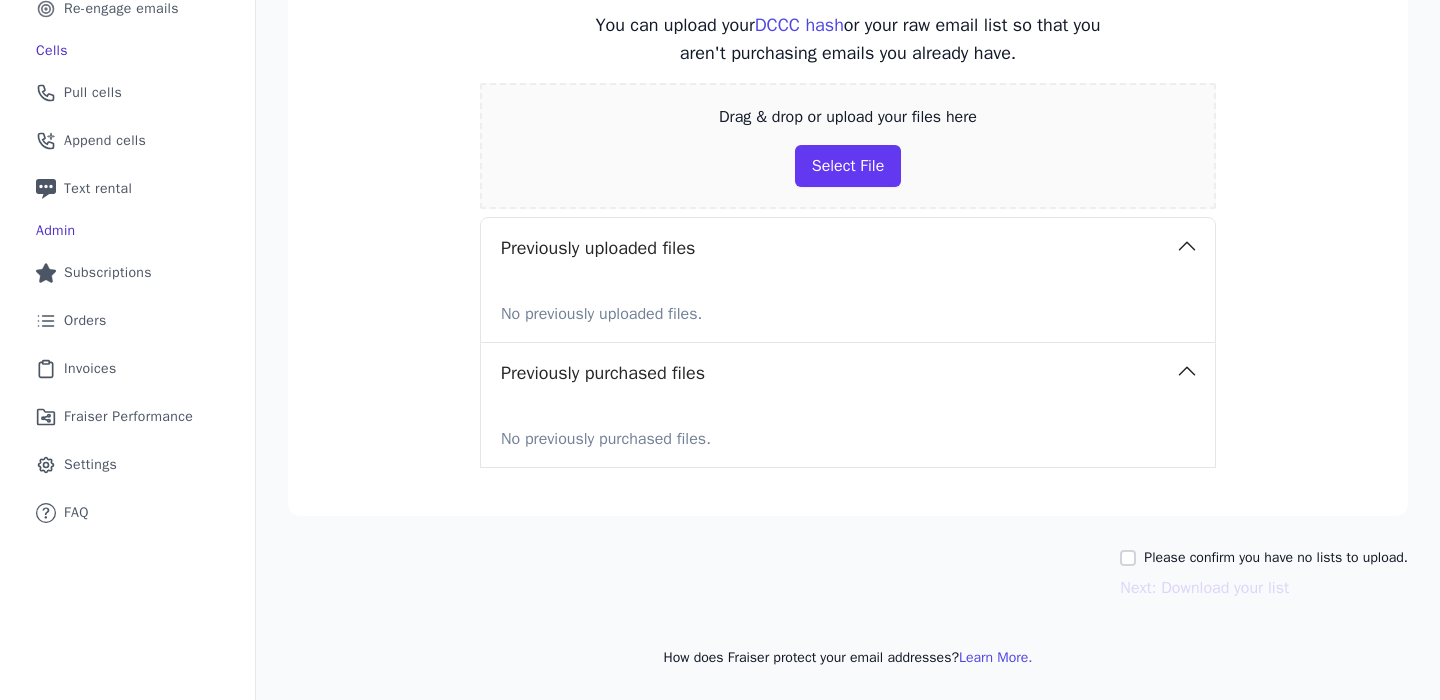 click on "Please confirm you have no lists to upload." at bounding box center (1128, 558) 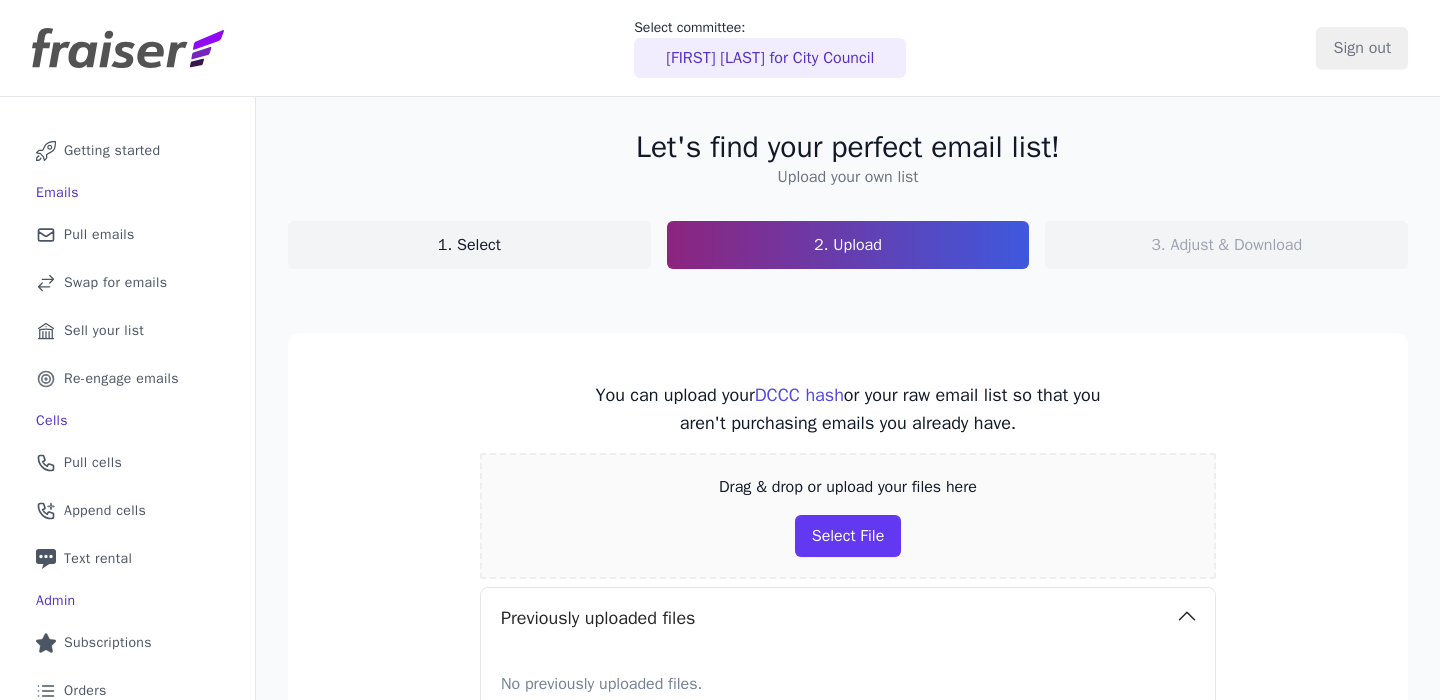 scroll, scrollTop: 0, scrollLeft: 0, axis: both 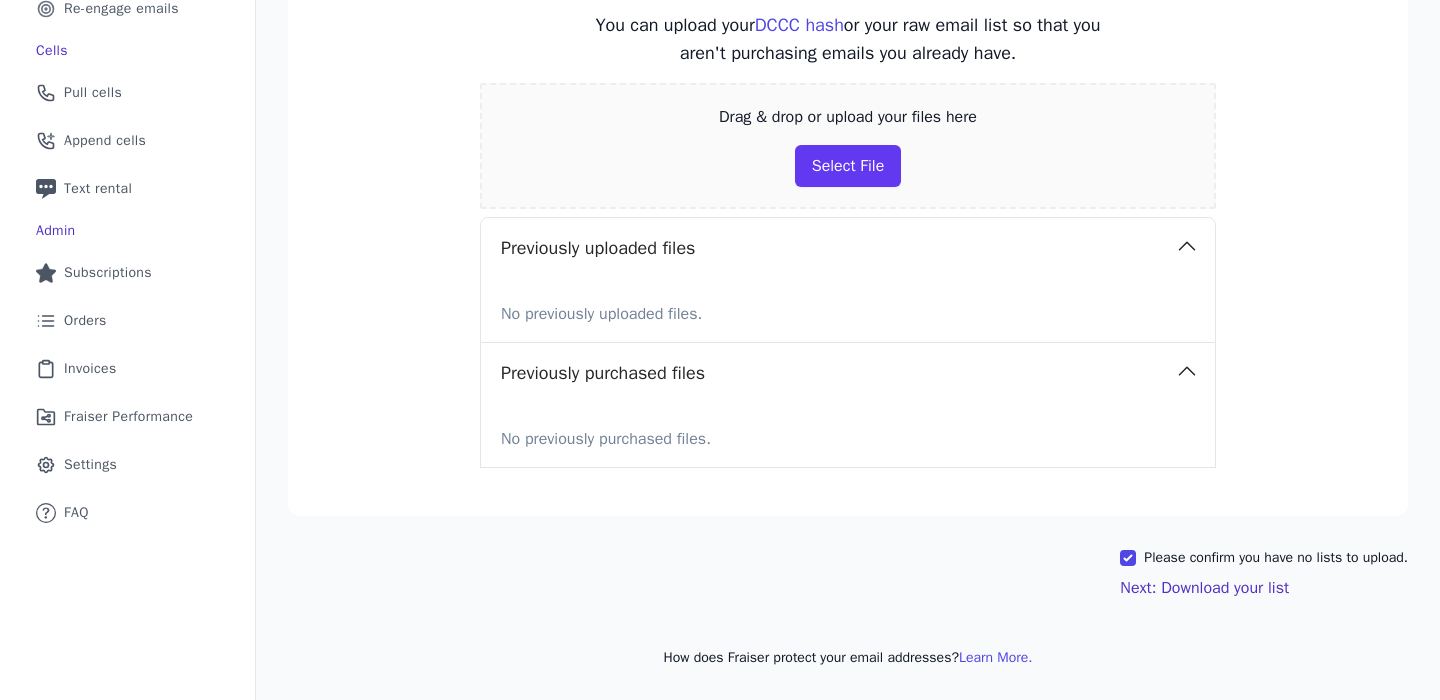 click on "Next: Download your list" at bounding box center (1204, 588) 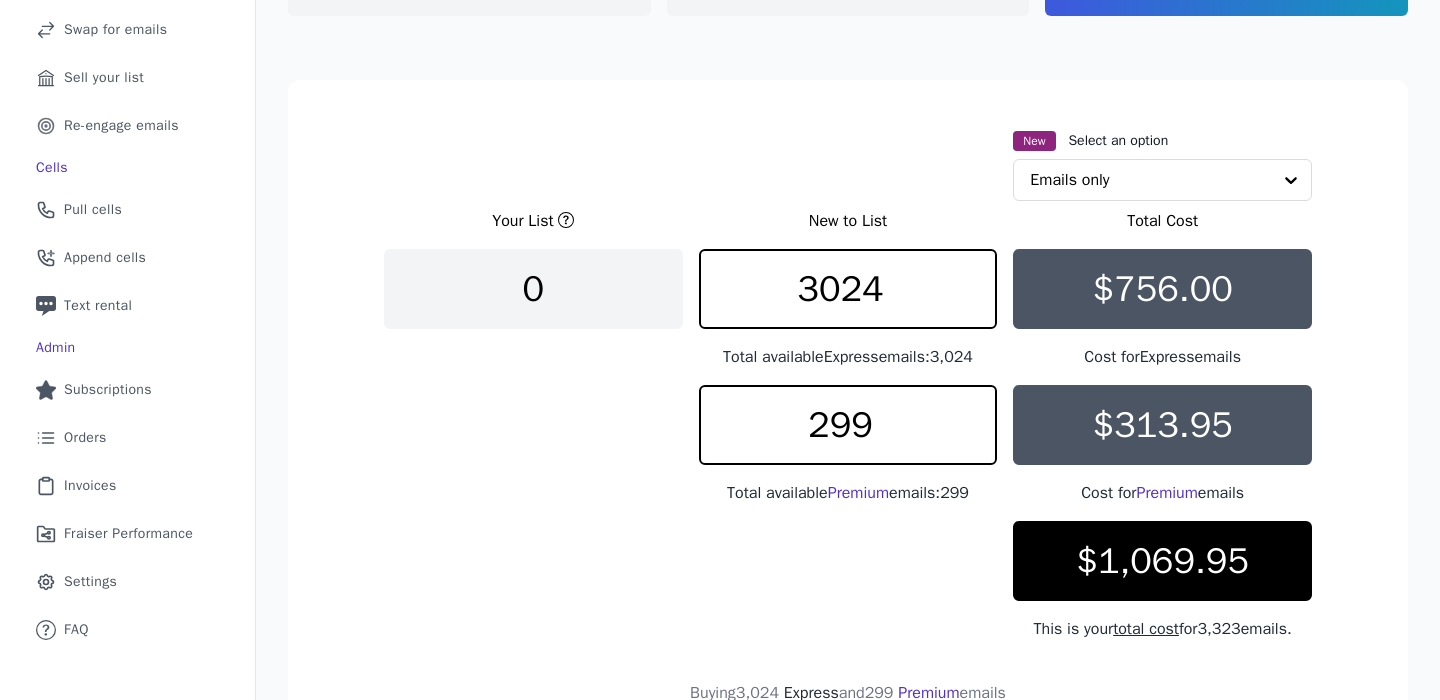 scroll, scrollTop: 168, scrollLeft: 0, axis: vertical 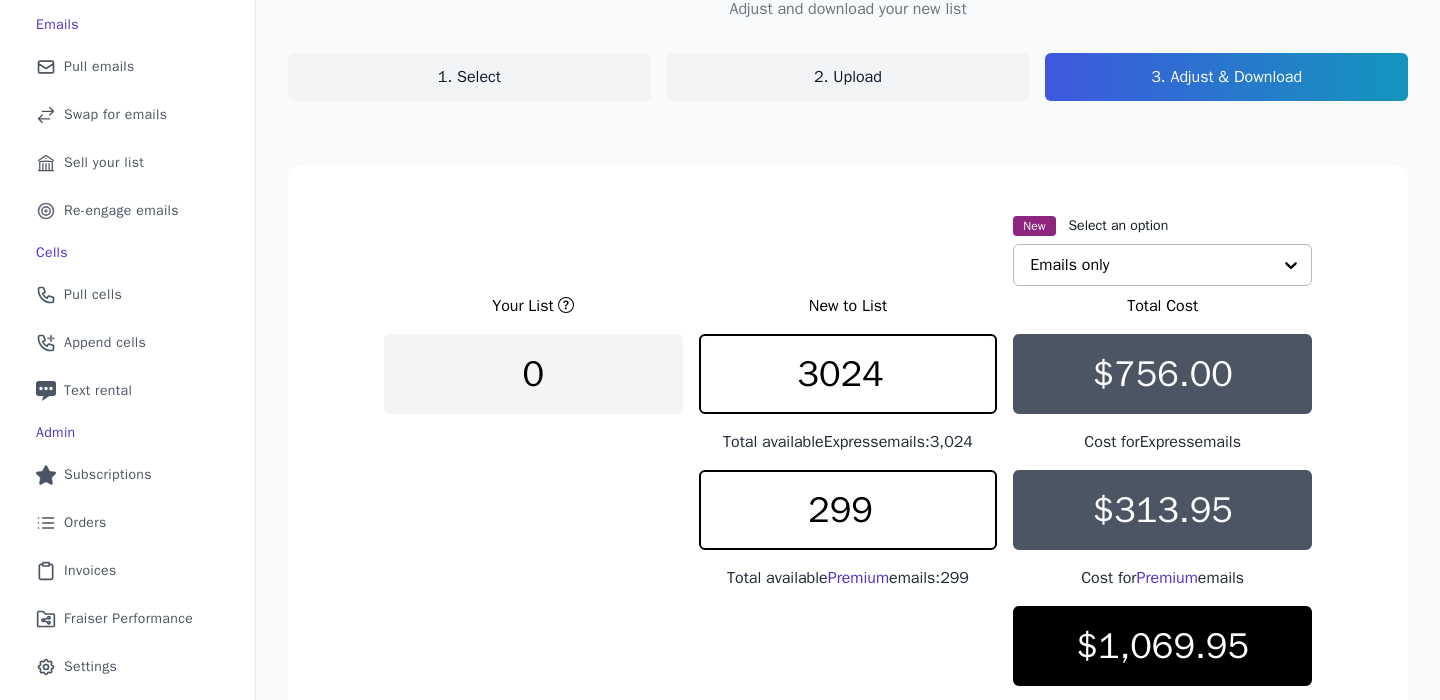 click at bounding box center (1291, 265) 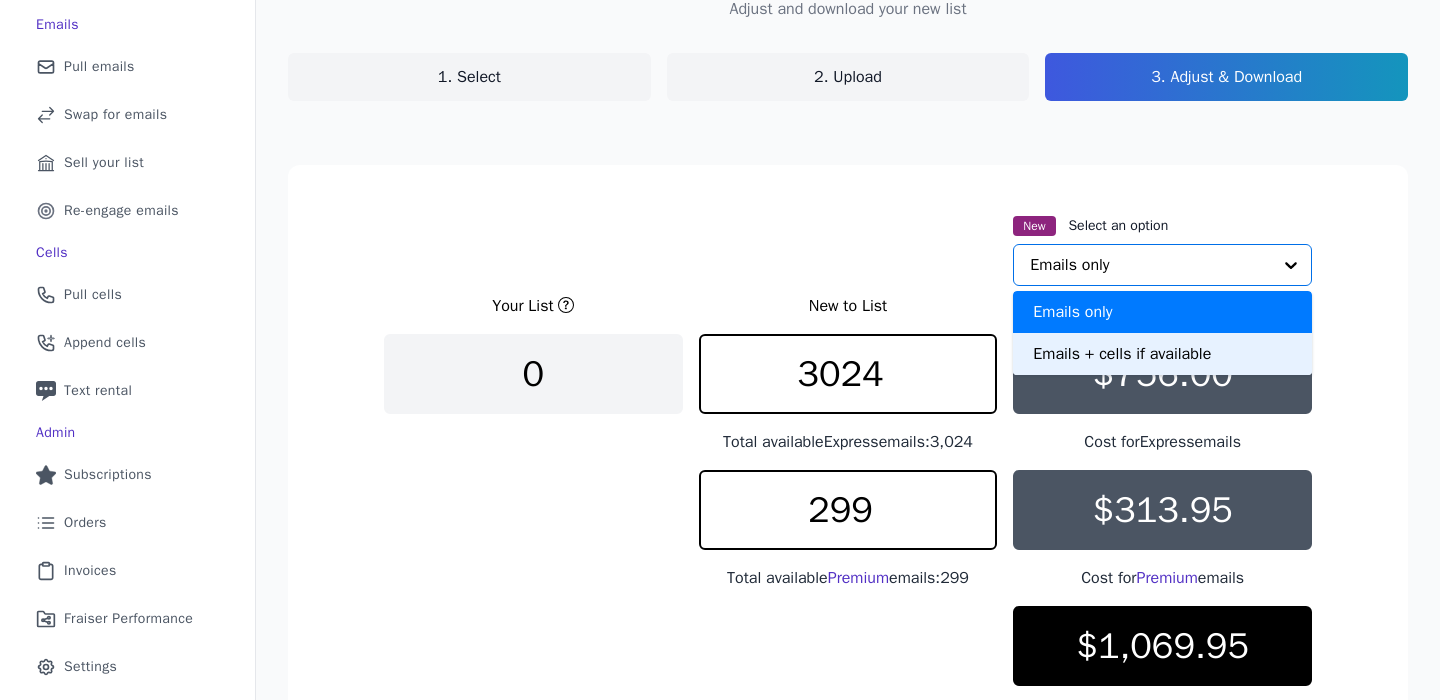 click on "Emails + cells if available" at bounding box center [1162, 354] 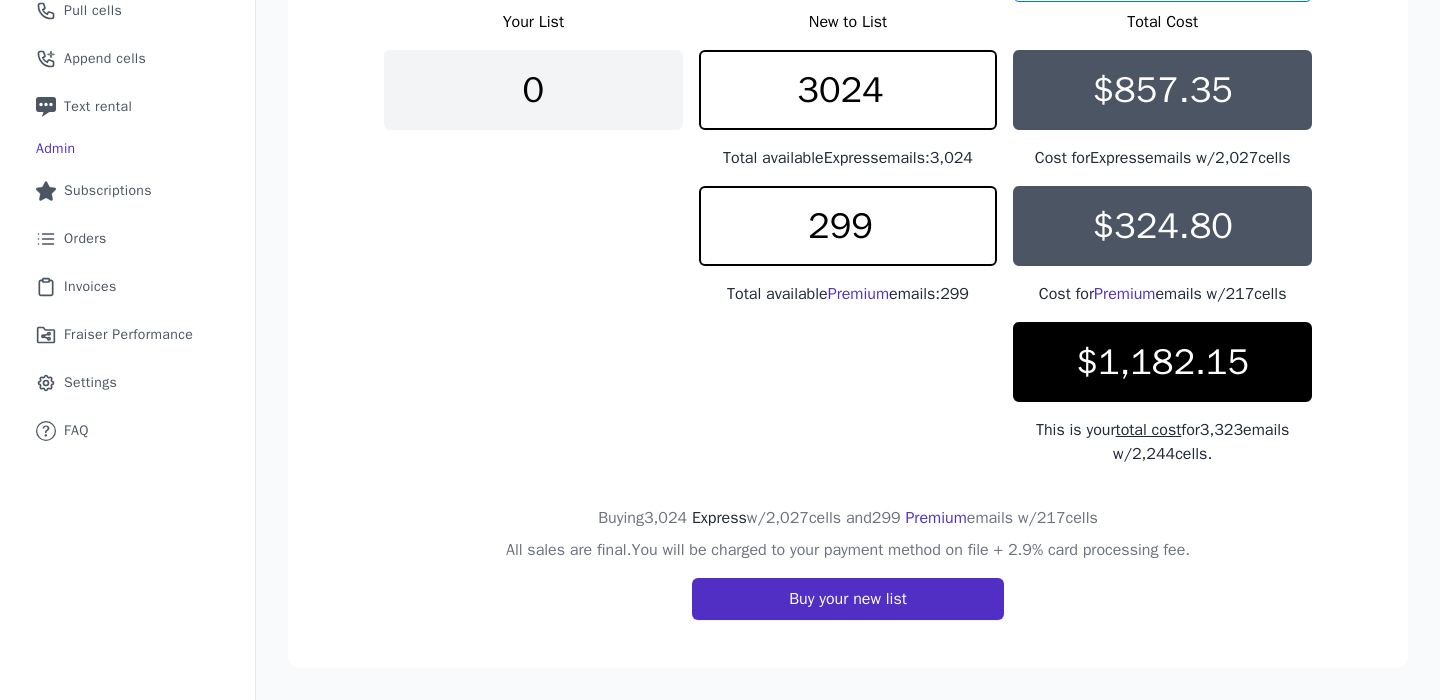 scroll, scrollTop: 452, scrollLeft: 0, axis: vertical 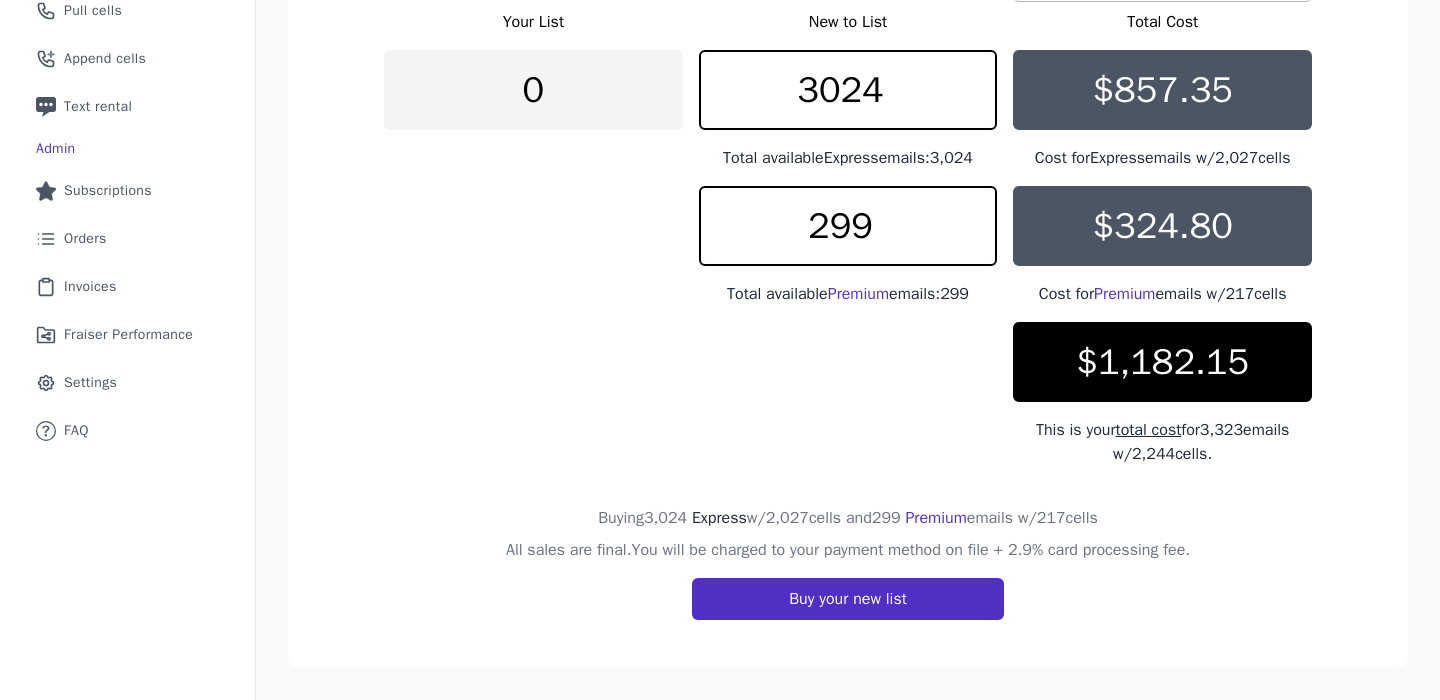 click on "Buy your new list" at bounding box center (848, 599) 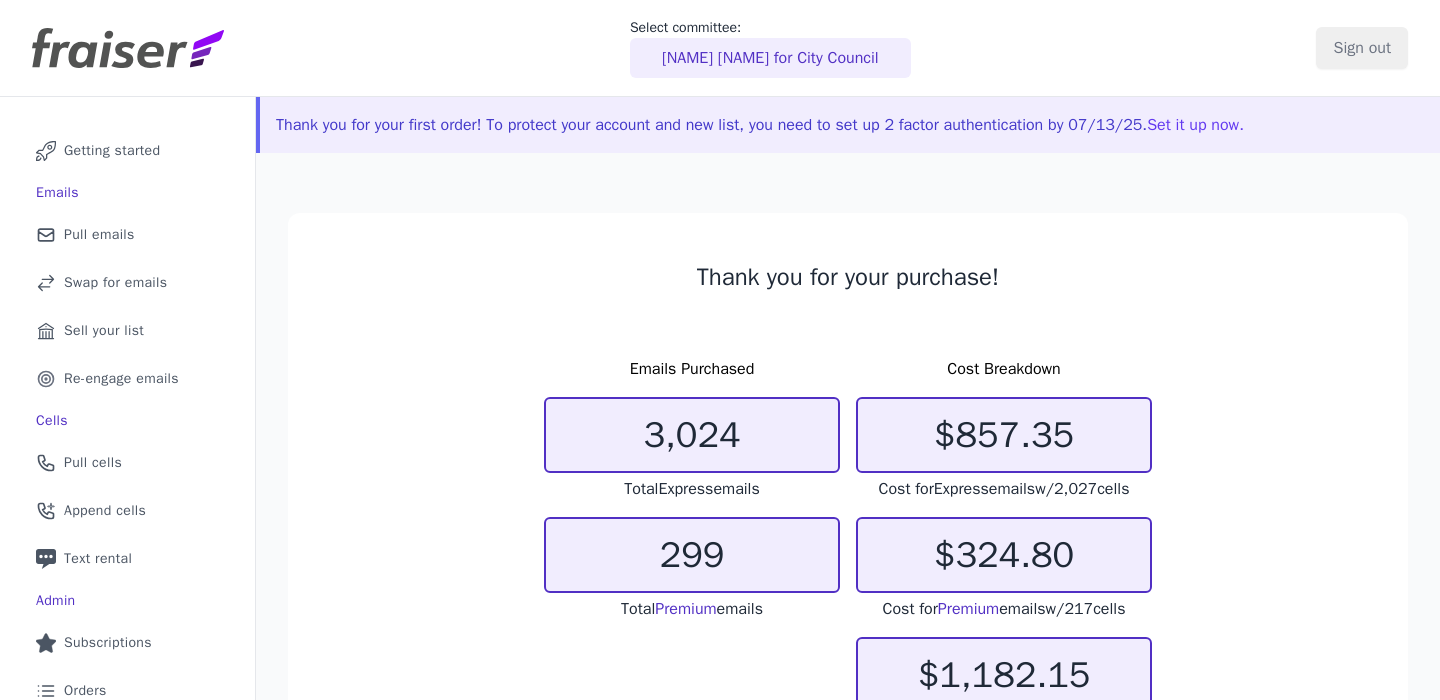 scroll, scrollTop: 0, scrollLeft: 0, axis: both 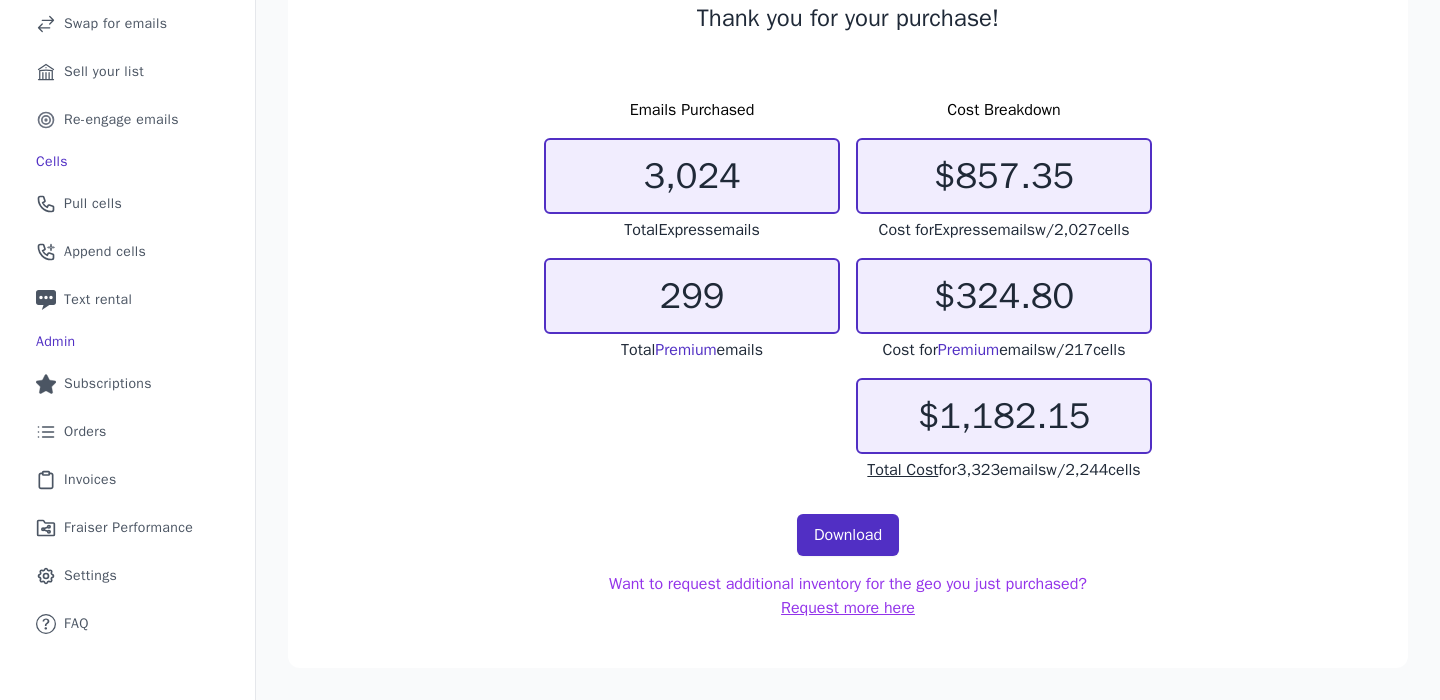 click on "Download" at bounding box center [848, 535] 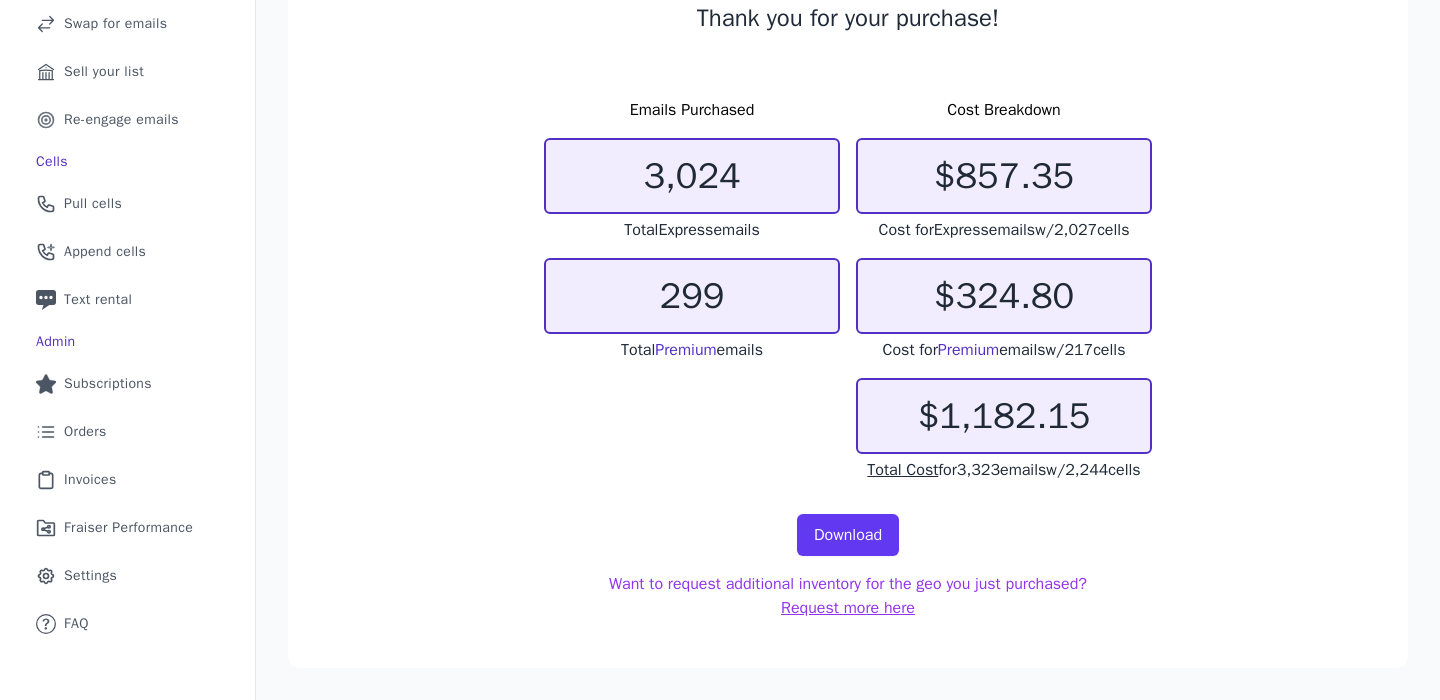 click on "Thank you for your purchase!   Emails Purchased   [NUMBER]   Total  Express  emails   [NUMBER]   Total  Premium  emails   Cost Breakdown   [PRICE]   Cost for  Express  emails  w/  [NUMBER]  cells   [PRICE]   Cost for  Premium
emails
w/  [NUMBER]  cells         [PRICE]   Total Cost  for  [NUMBER]  emails  w/  [NUMBER]  cells   Download   Want to request additional inventory for the geo you just purchased?
Request more here" at bounding box center (848, 311) 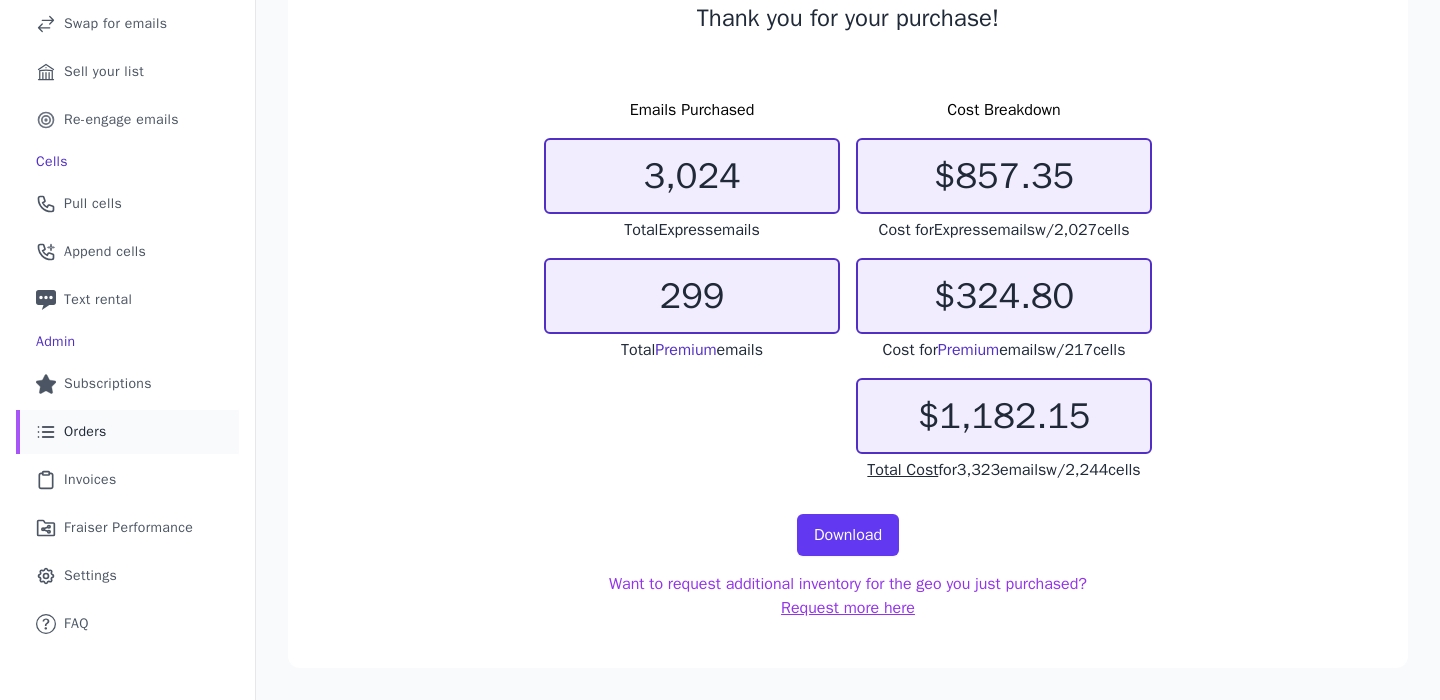 scroll, scrollTop: 283, scrollLeft: 0, axis: vertical 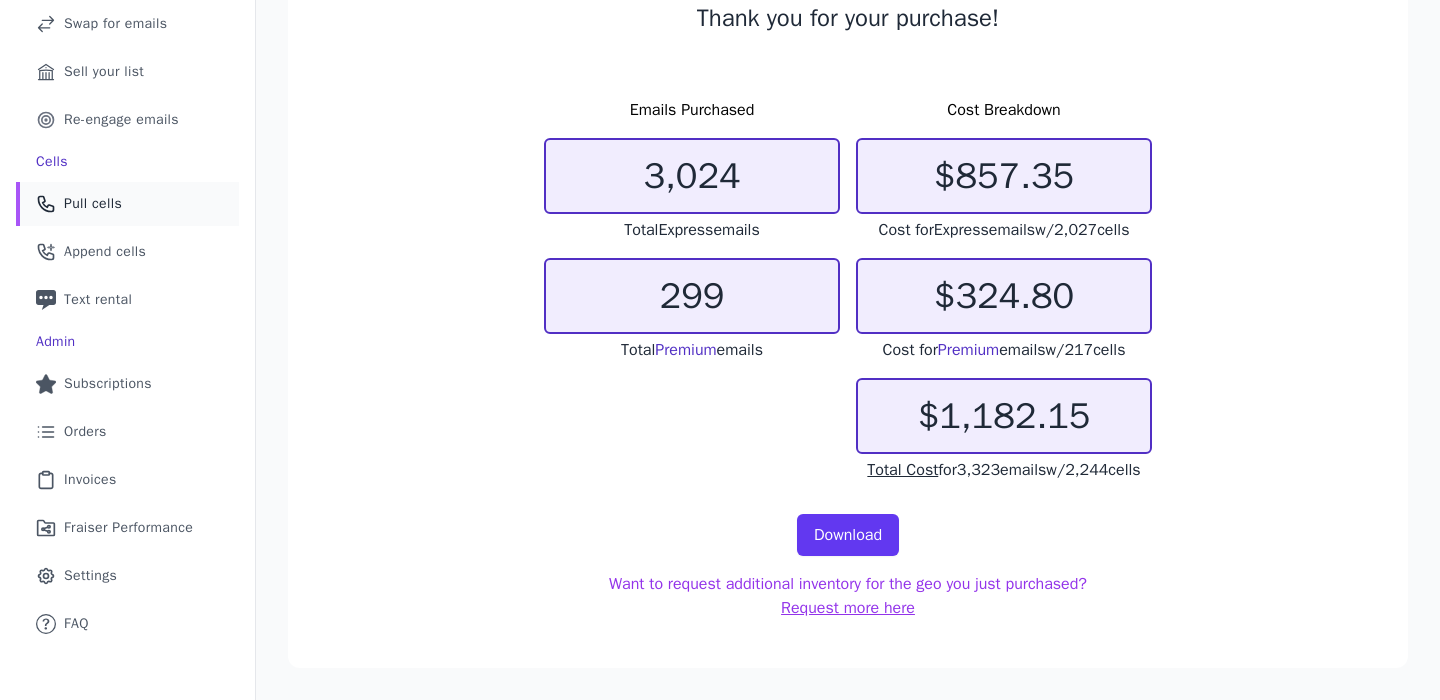click on "Pull cells" at bounding box center [93, 204] 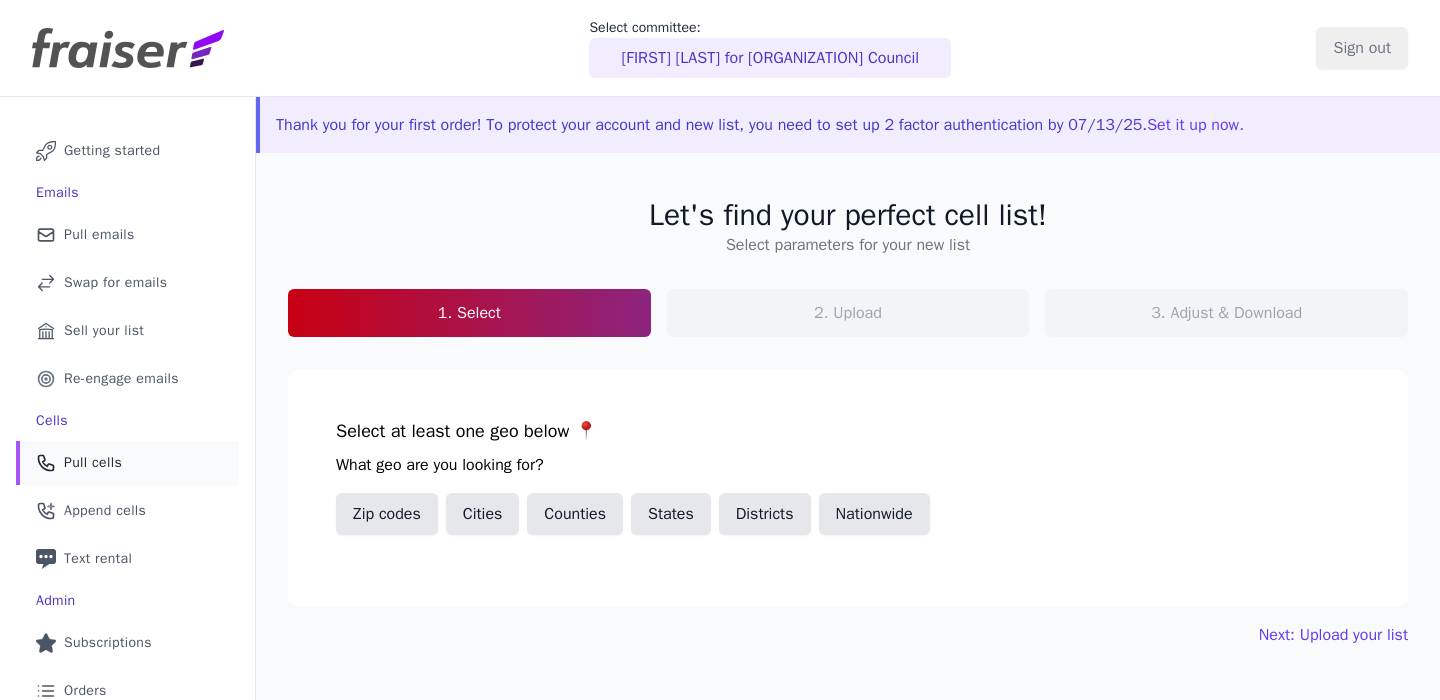 scroll, scrollTop: 0, scrollLeft: 0, axis: both 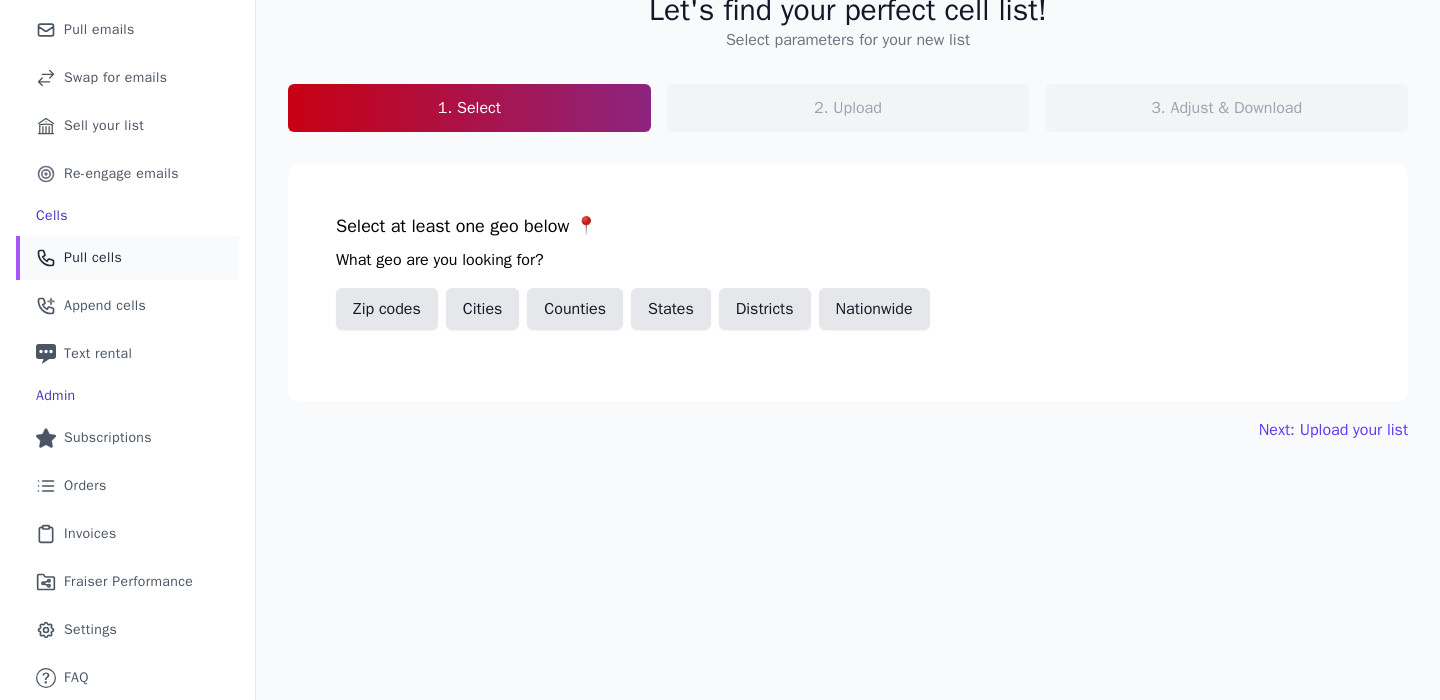 click on "Nationwide" at bounding box center (874, 309) 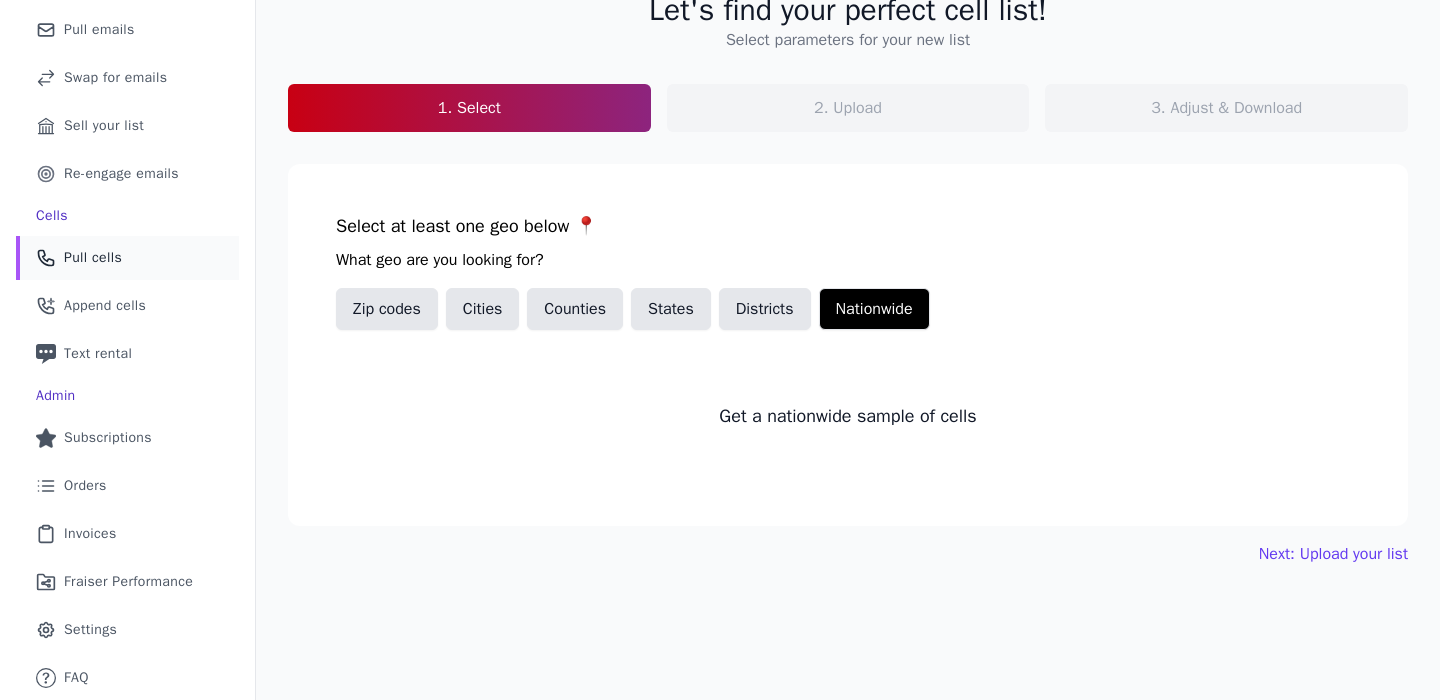 click on "Districts" at bounding box center (765, 309) 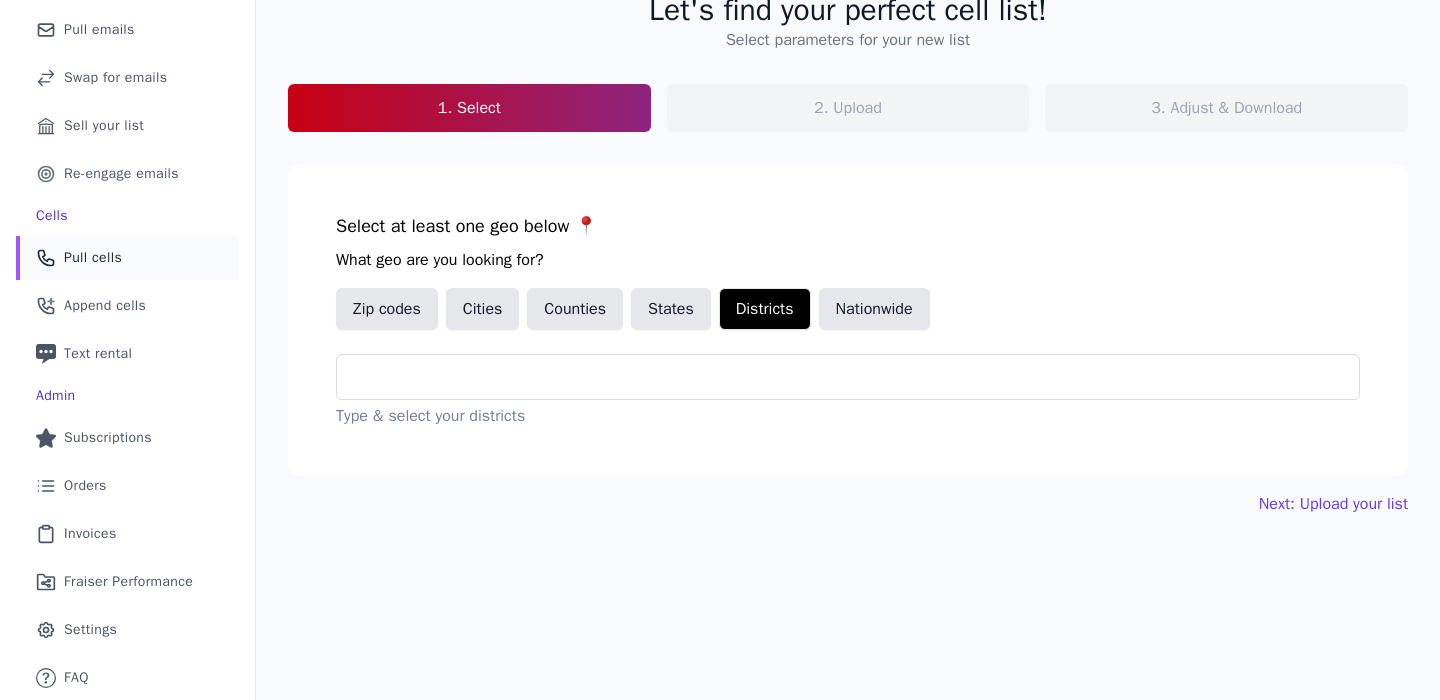 click on "States" at bounding box center (671, 309) 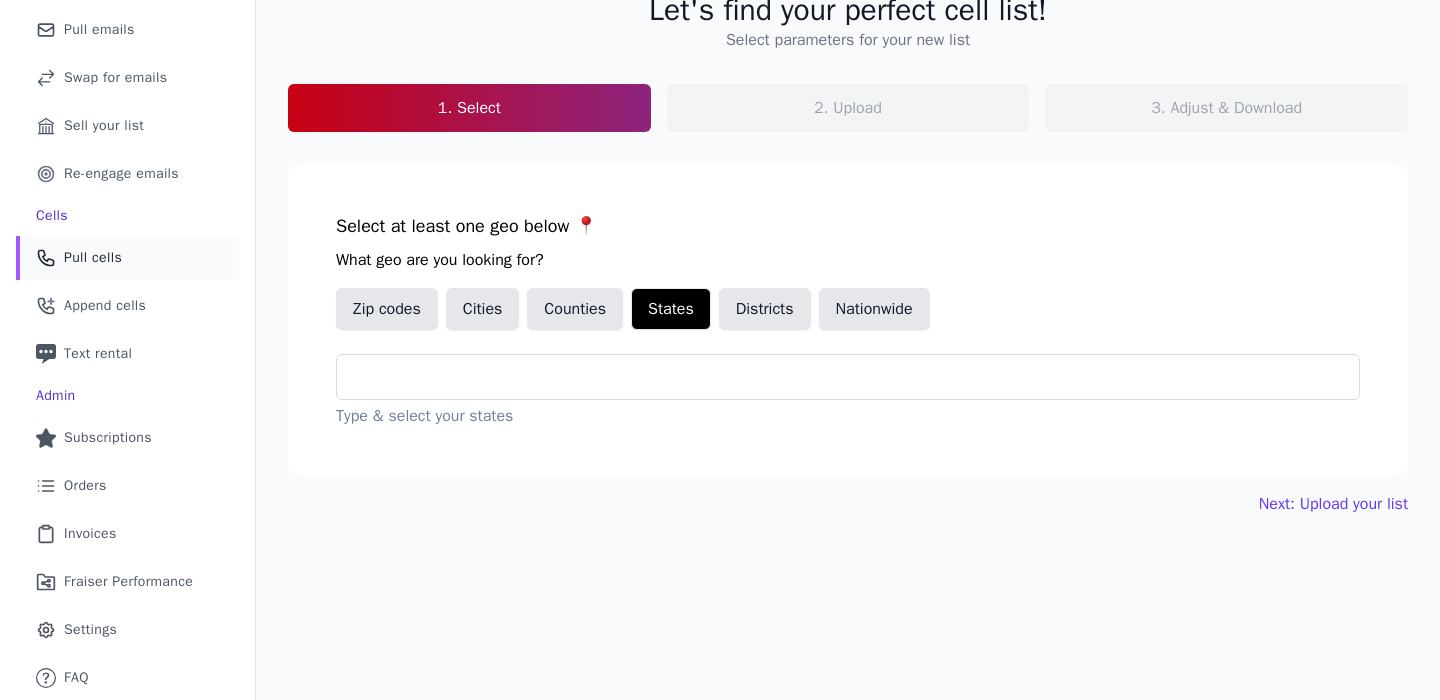 click on "Counties" at bounding box center (575, 309) 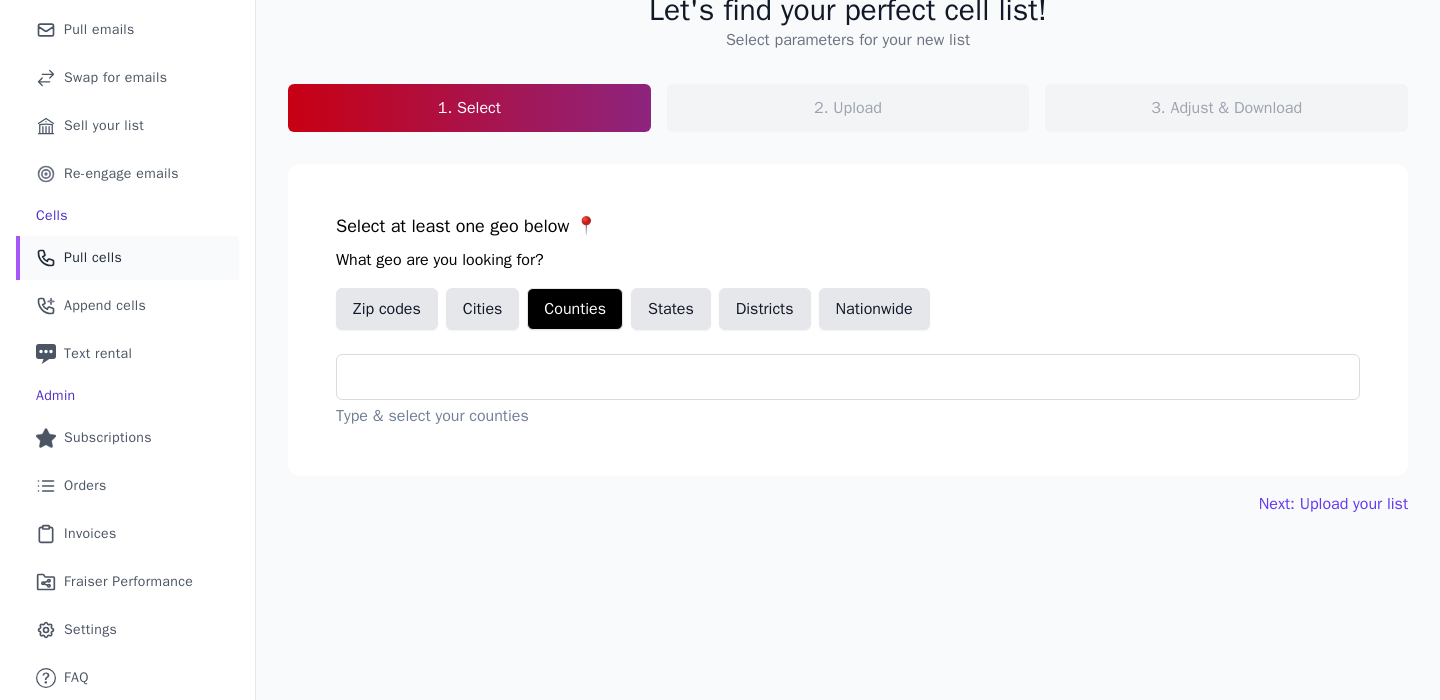 click on "Cities" at bounding box center [483, 309] 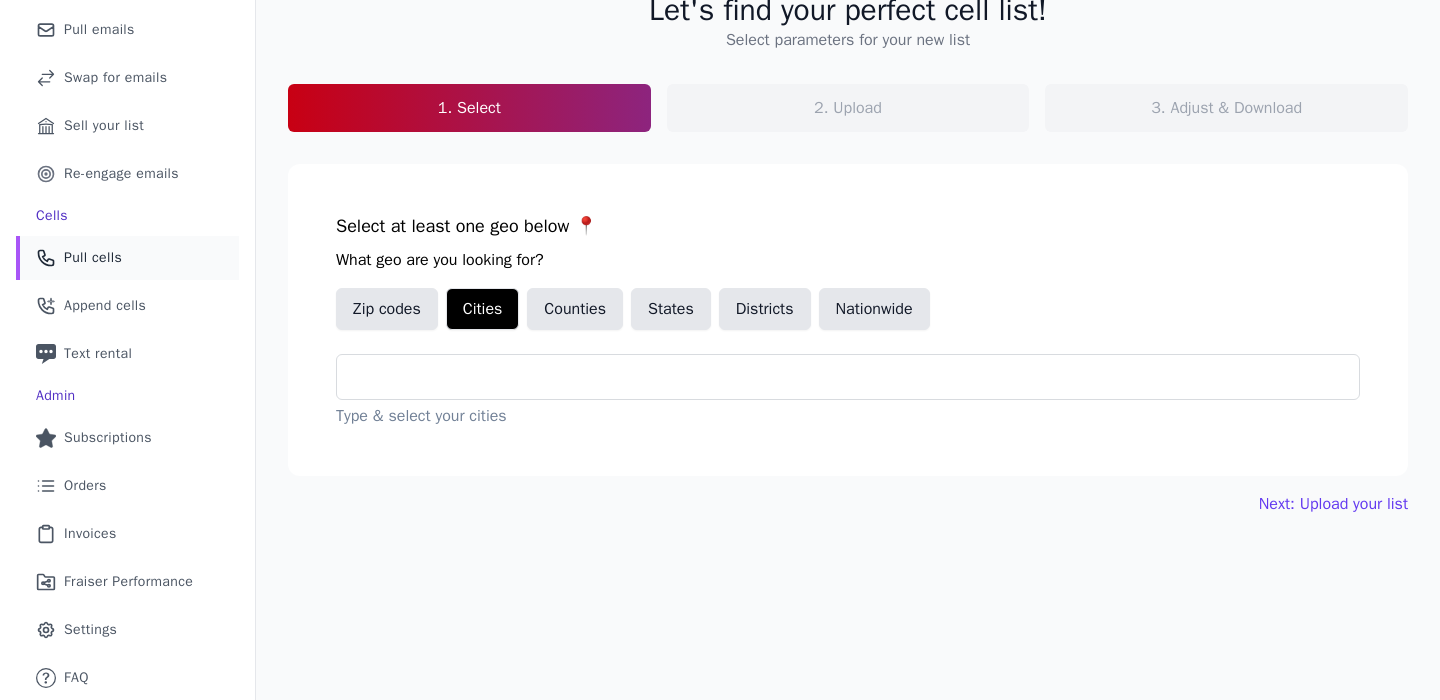 click on "Zip codes" at bounding box center (387, 309) 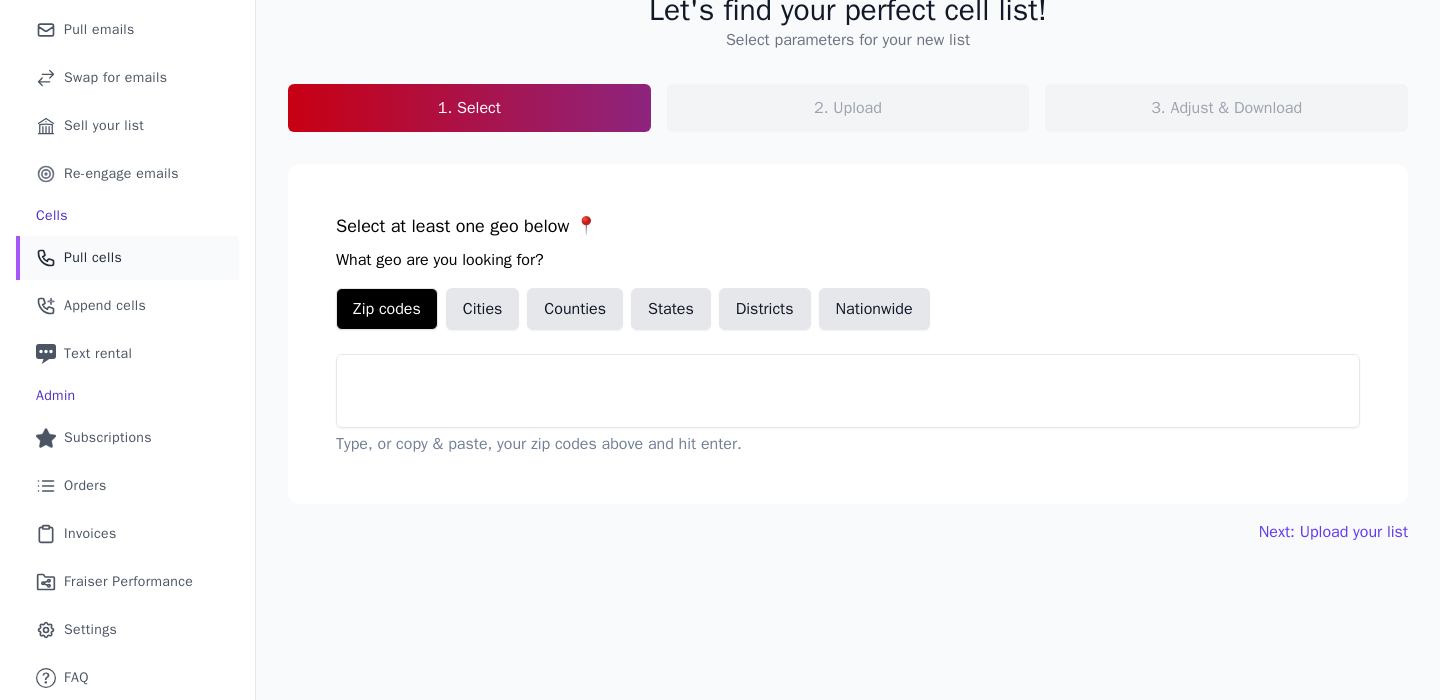 click on "Cities" at bounding box center (483, 309) 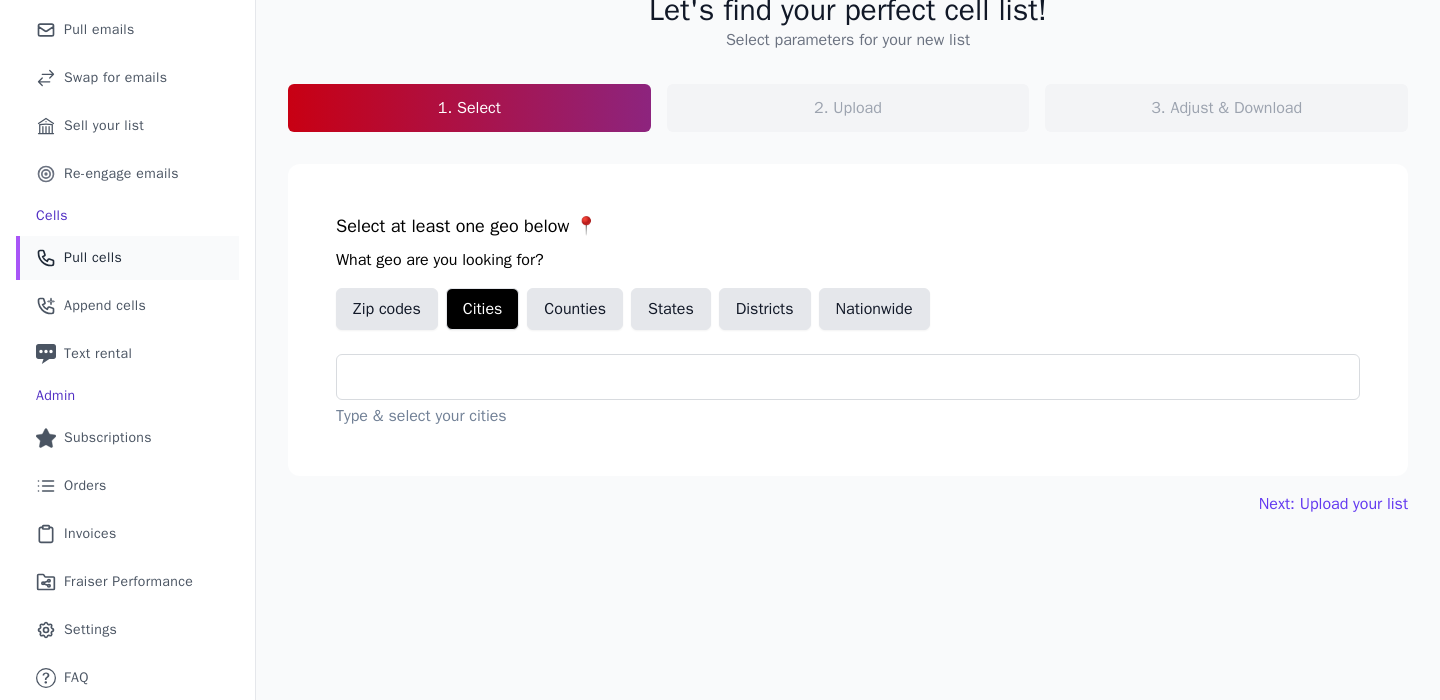 click on "Counties" at bounding box center (575, 309) 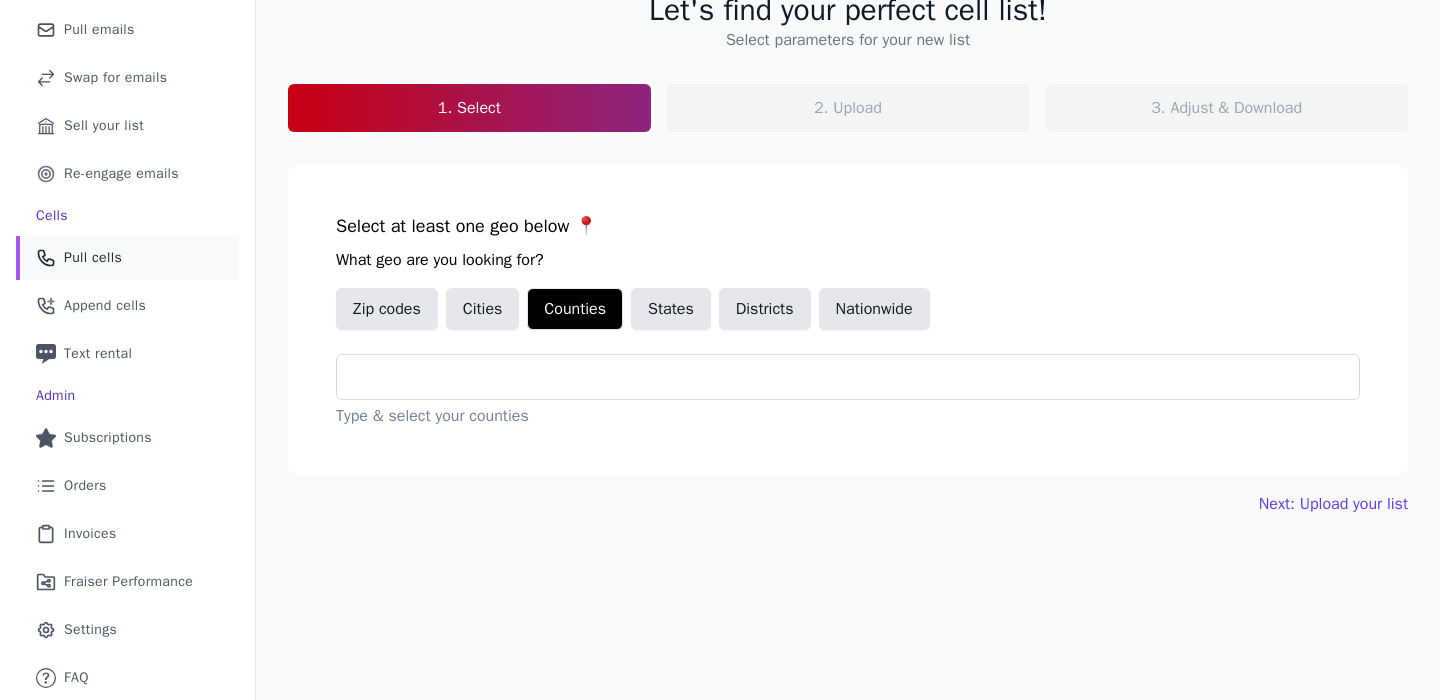 click on "States" at bounding box center [671, 309] 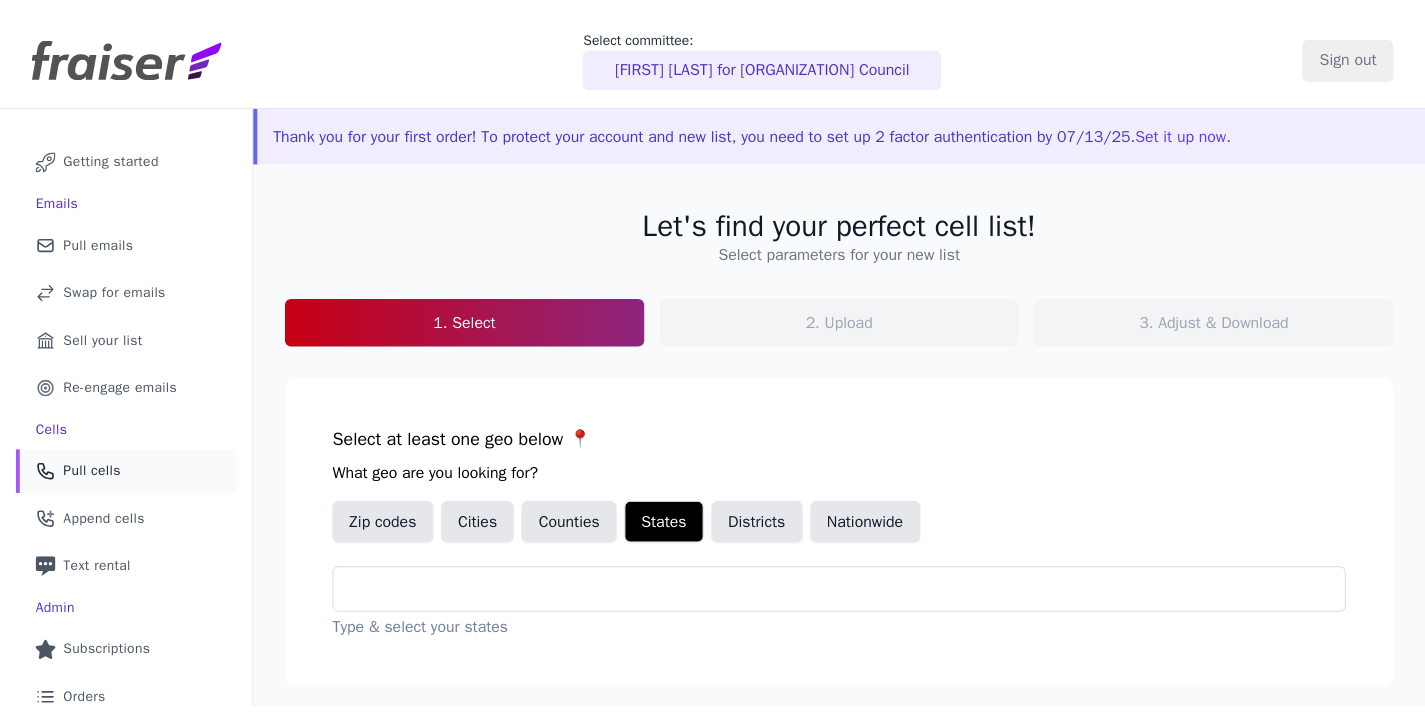 scroll, scrollTop: 0, scrollLeft: 0, axis: both 